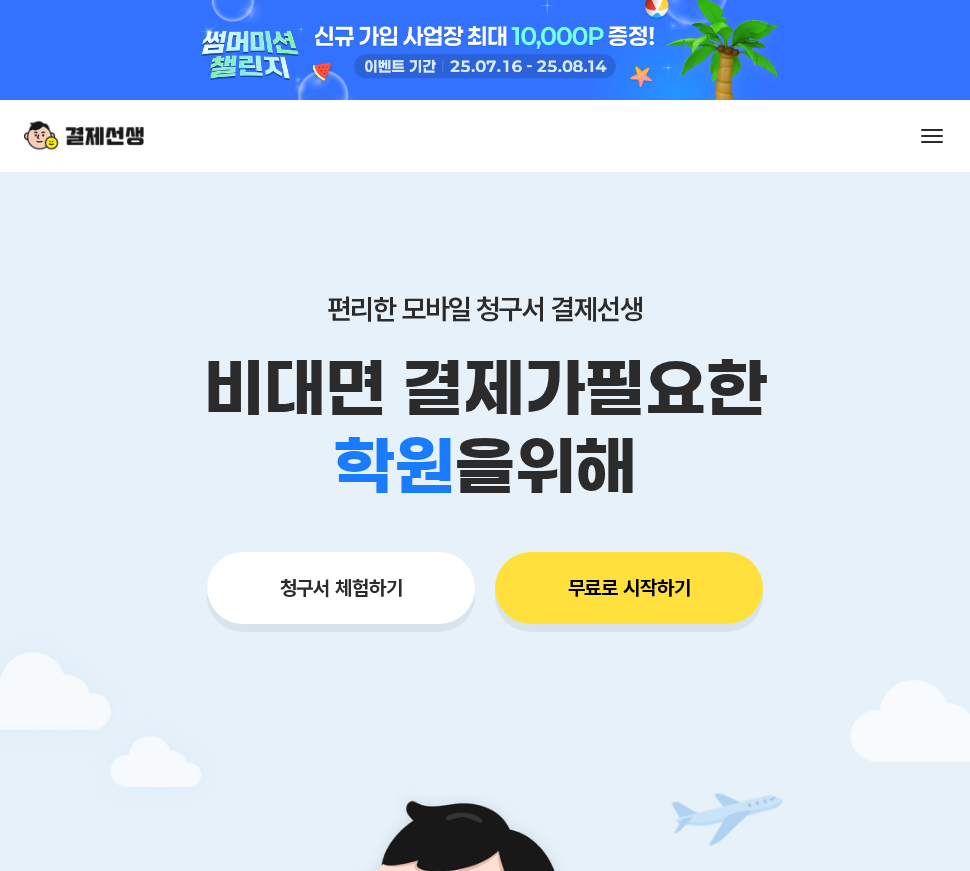 scroll, scrollTop: 0, scrollLeft: 0, axis: both 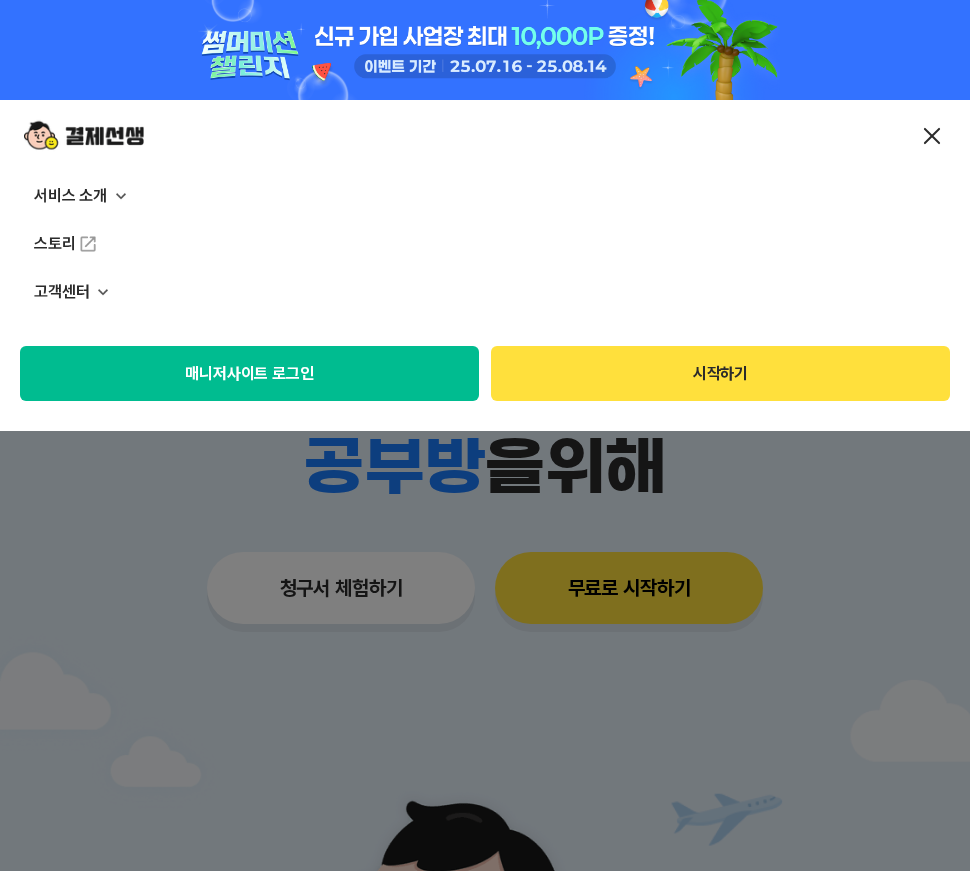 click on "서비스 소개" at bounding box center (485, 196) 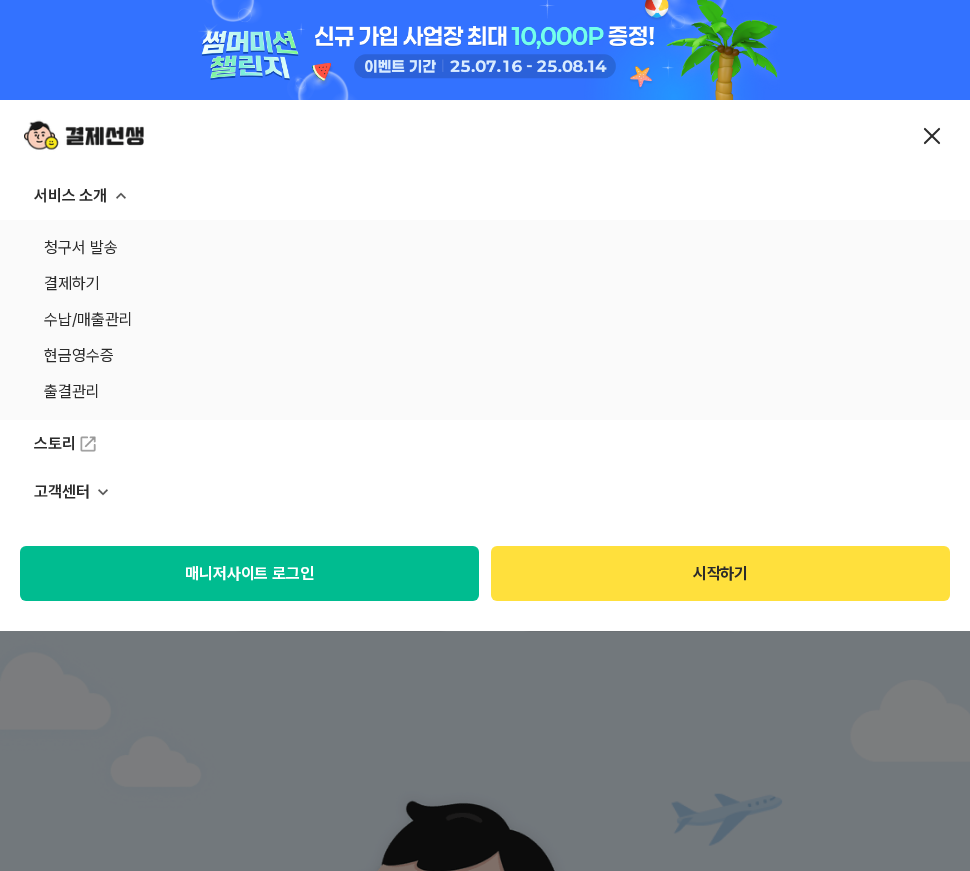 scroll, scrollTop: 0, scrollLeft: 0, axis: both 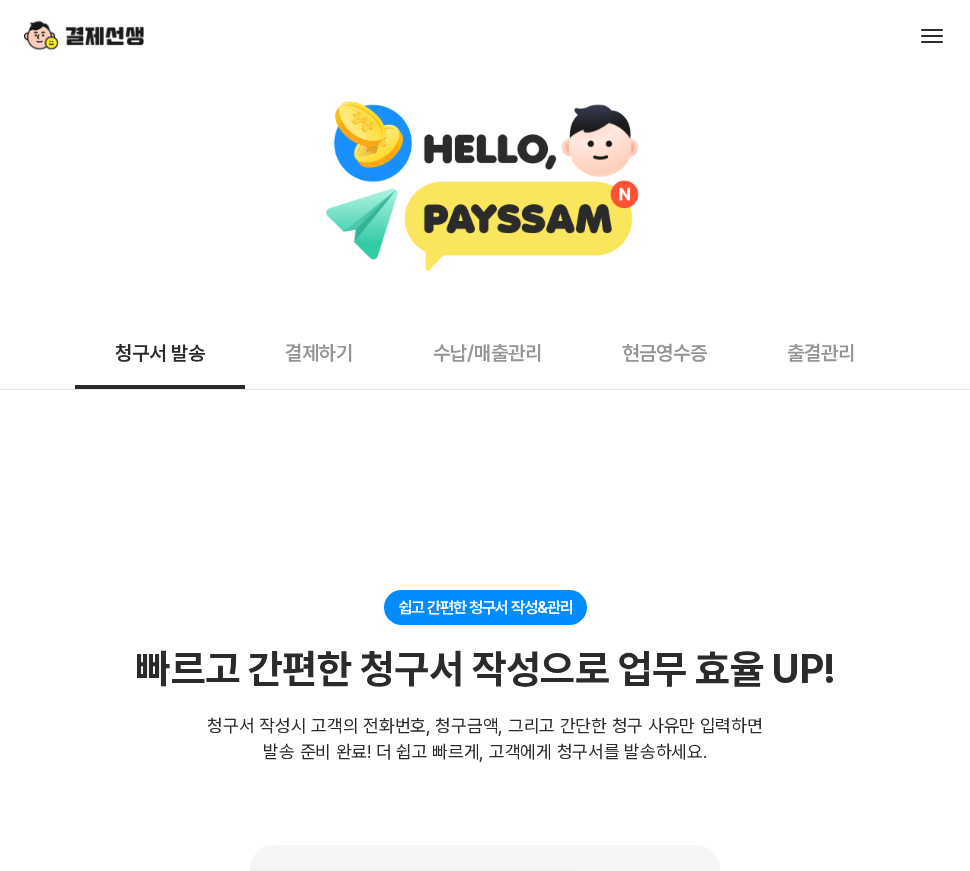 click at bounding box center [485, 187] 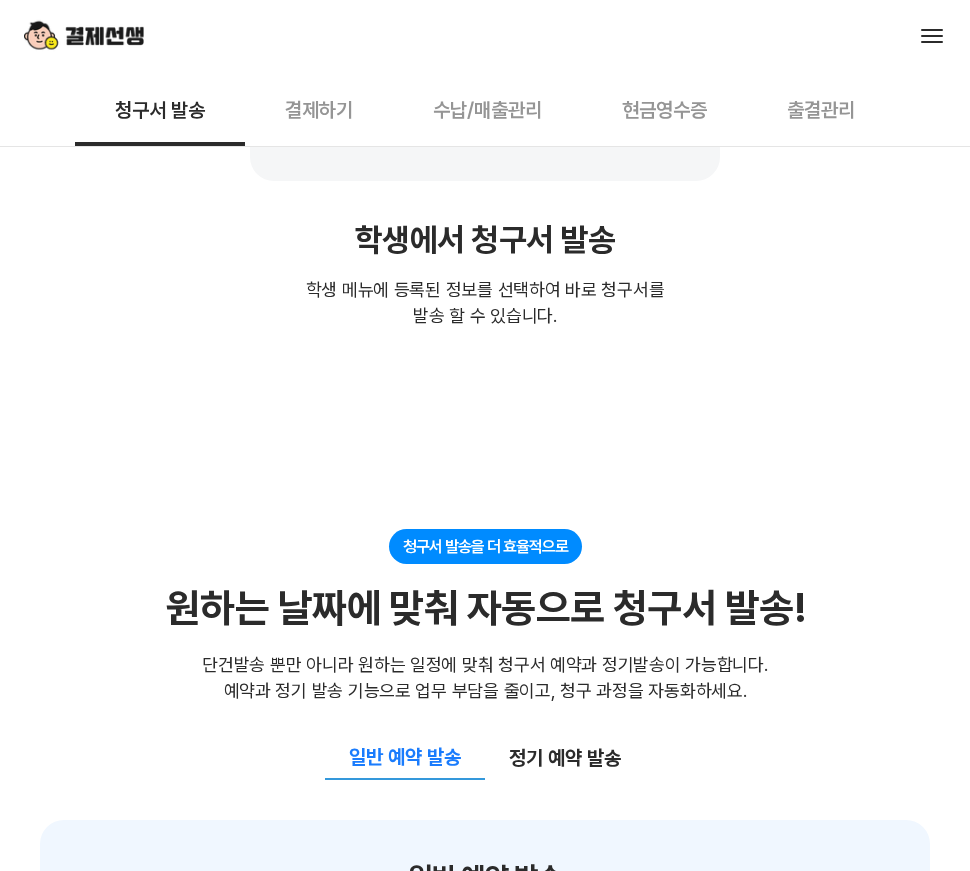 scroll, scrollTop: 1830, scrollLeft: 0, axis: vertical 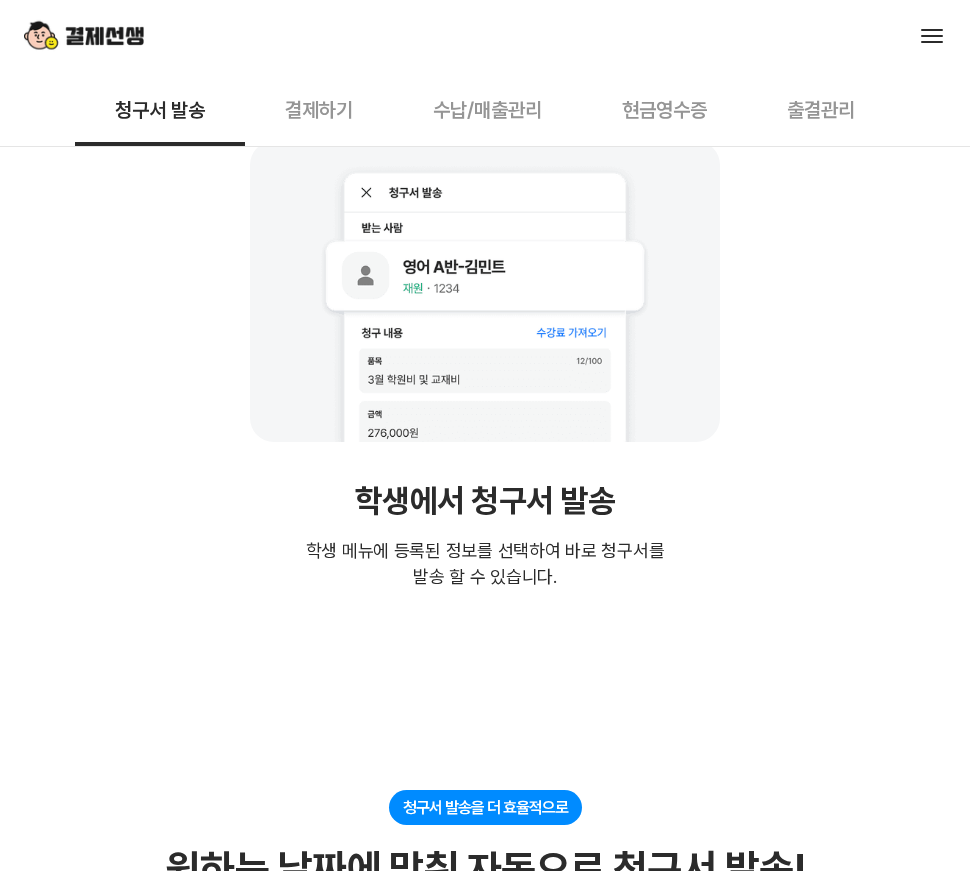 click on "결제하기" at bounding box center (319, 109) 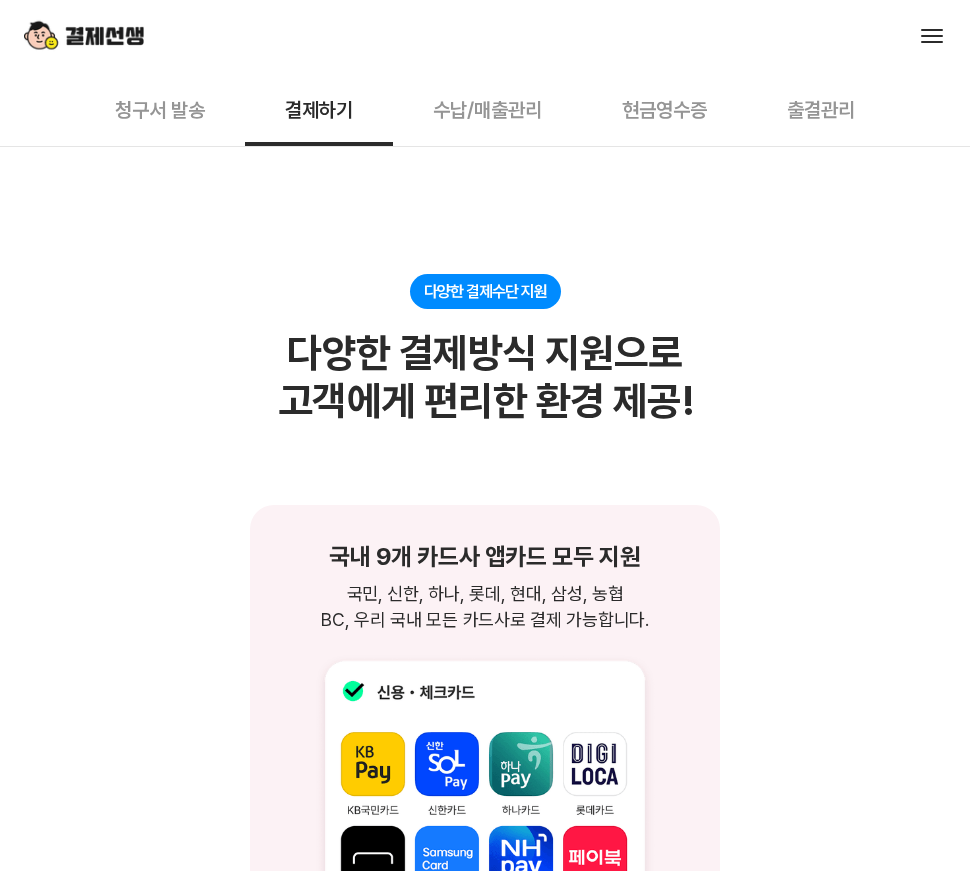 scroll, scrollTop: 2033, scrollLeft: 0, axis: vertical 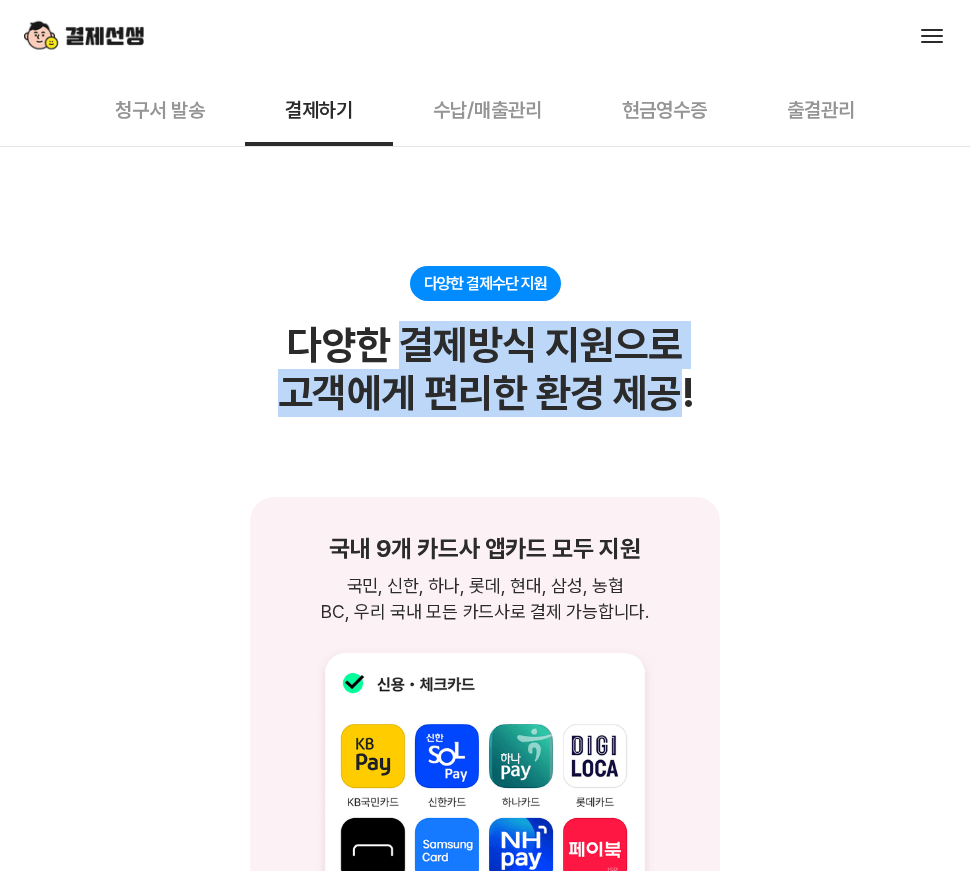 drag, startPoint x: 408, startPoint y: 548, endPoint x: 683, endPoint y: 607, distance: 281.25787 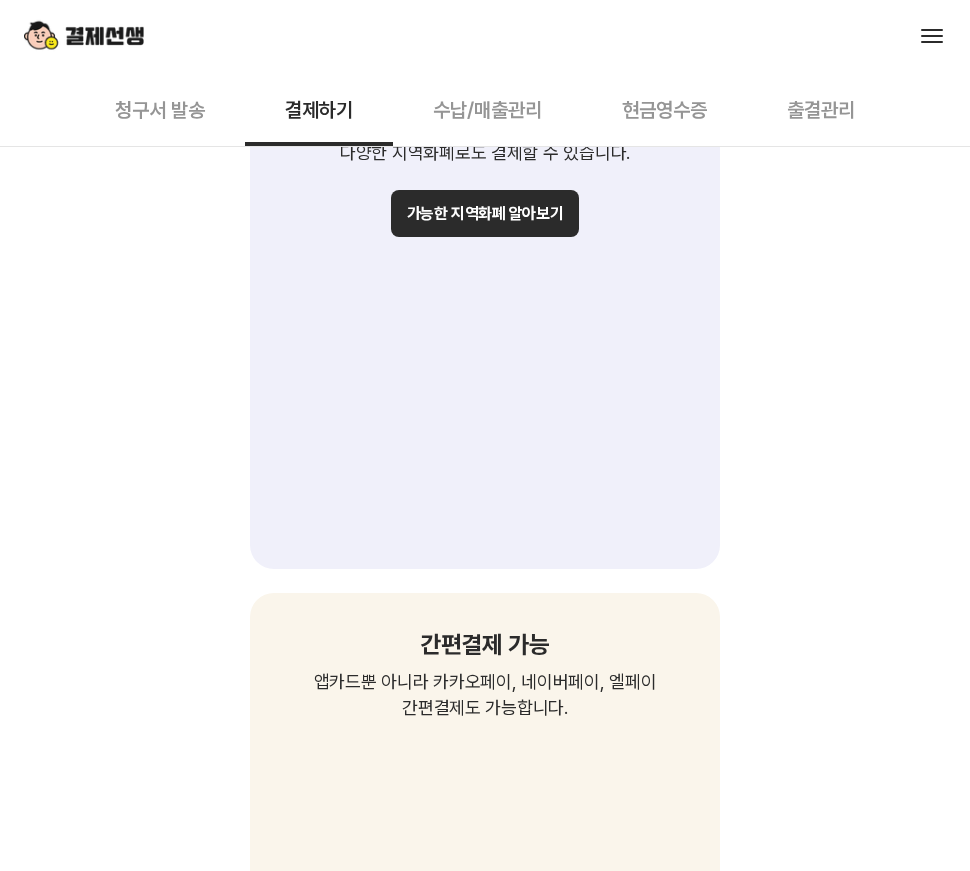 scroll, scrollTop: 2996, scrollLeft: 0, axis: vertical 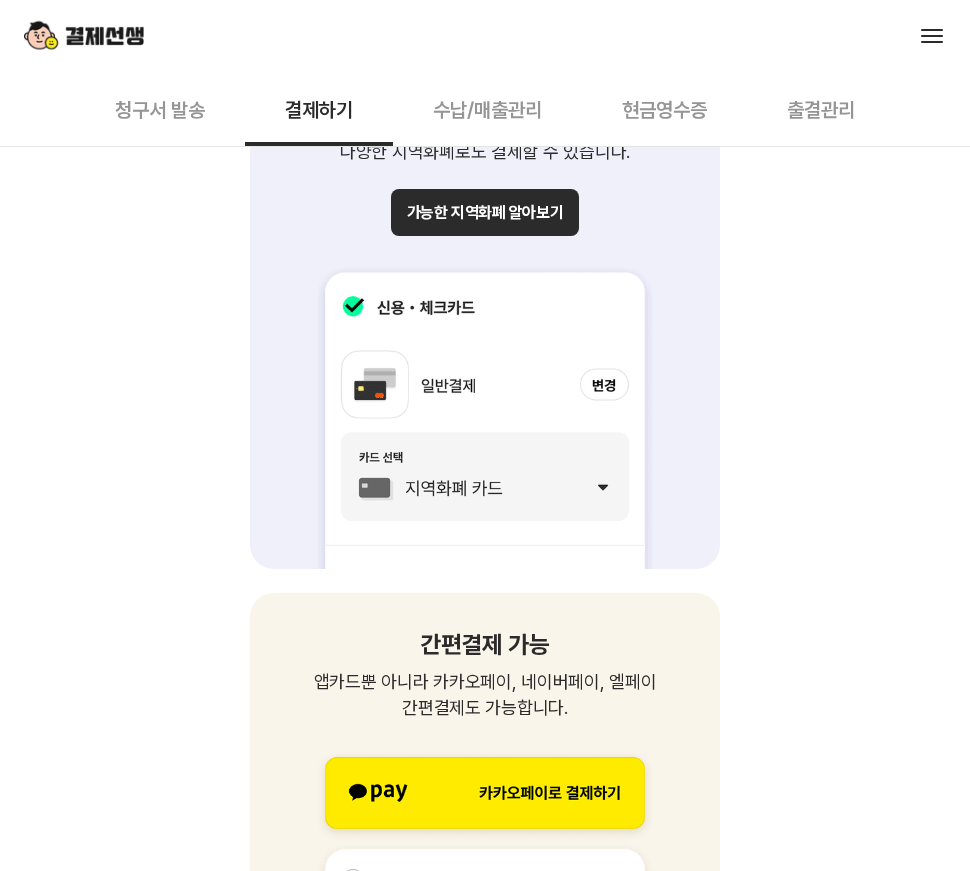 click on "가능한 지역화폐 알아보기" at bounding box center [485, 212] 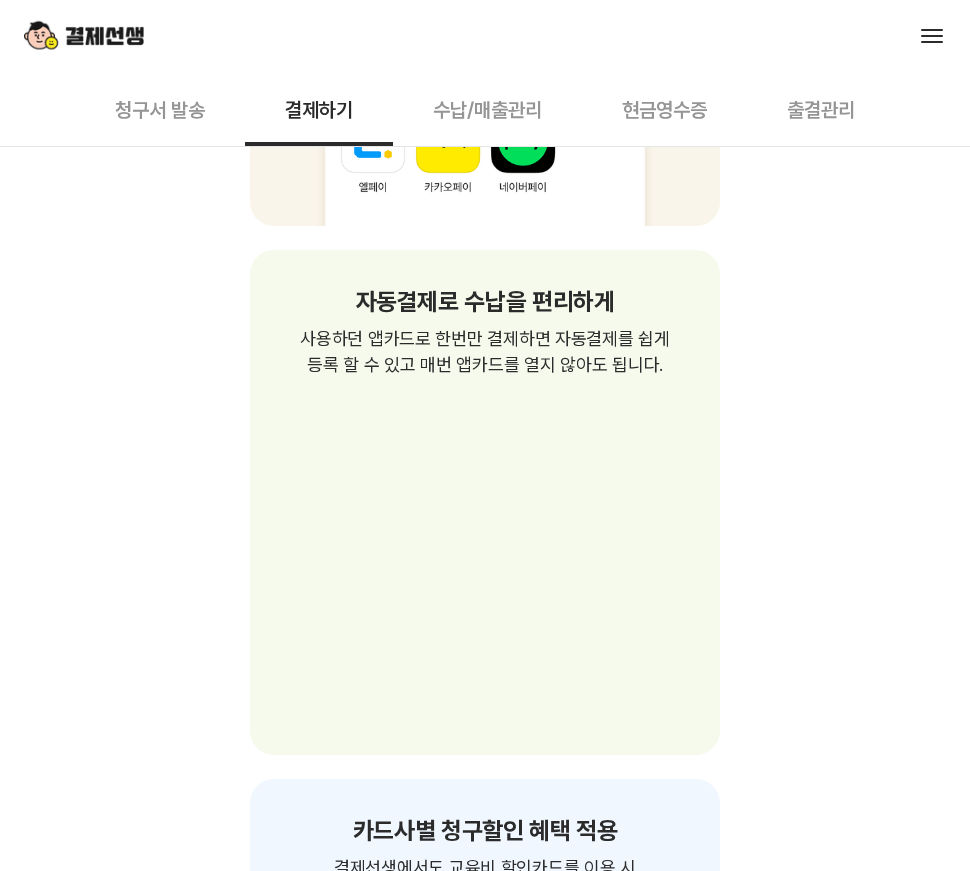 scroll, scrollTop: 4001, scrollLeft: 0, axis: vertical 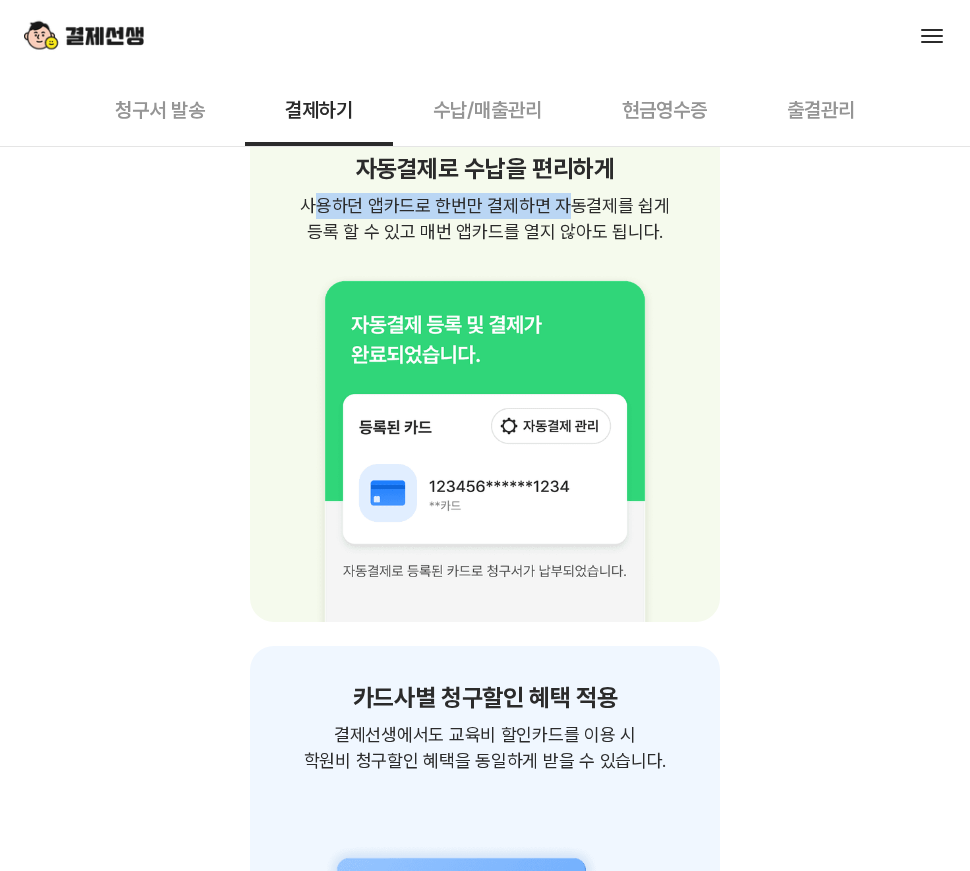 drag, startPoint x: 326, startPoint y: 401, endPoint x: 562, endPoint y: 417, distance: 236.54175 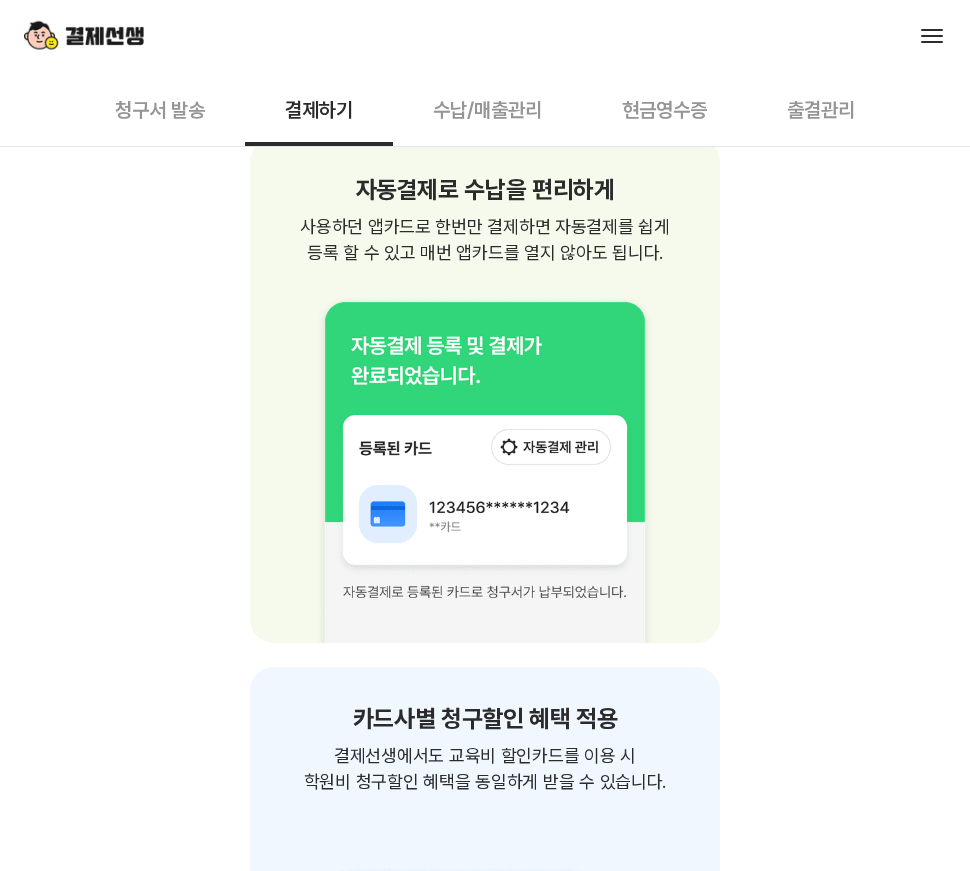 scroll, scrollTop: 3925, scrollLeft: 0, axis: vertical 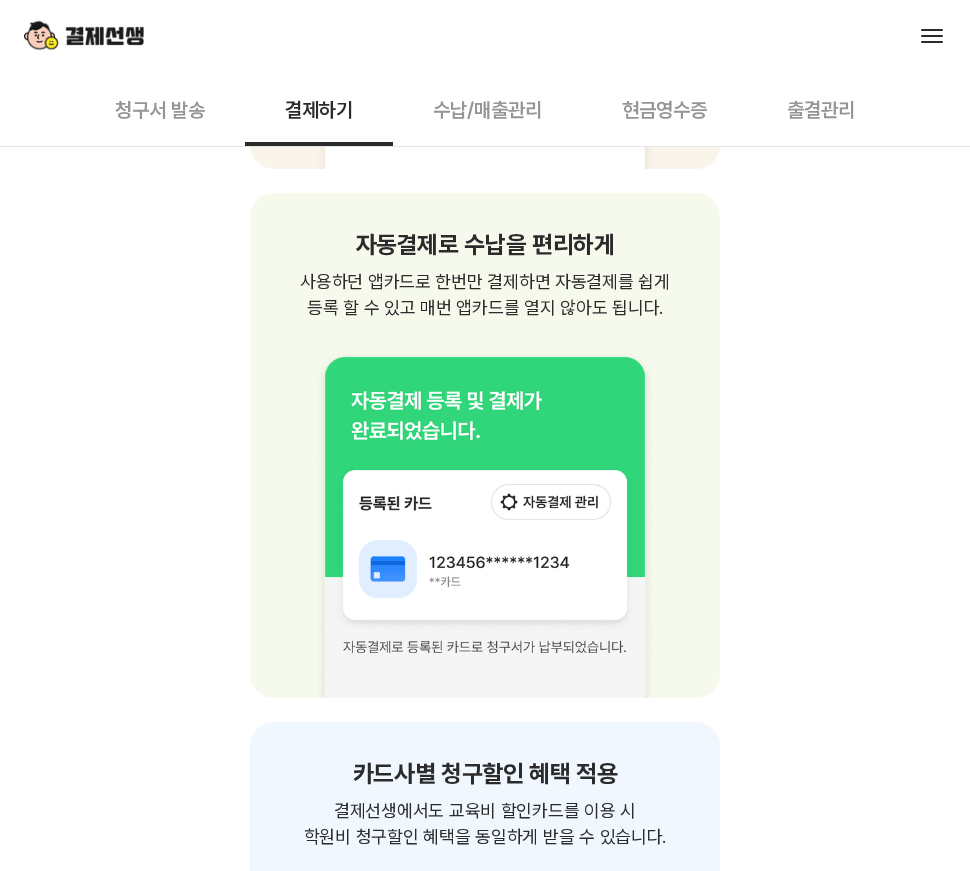 drag, startPoint x: 358, startPoint y: 448, endPoint x: 657, endPoint y: 522, distance: 308.02112 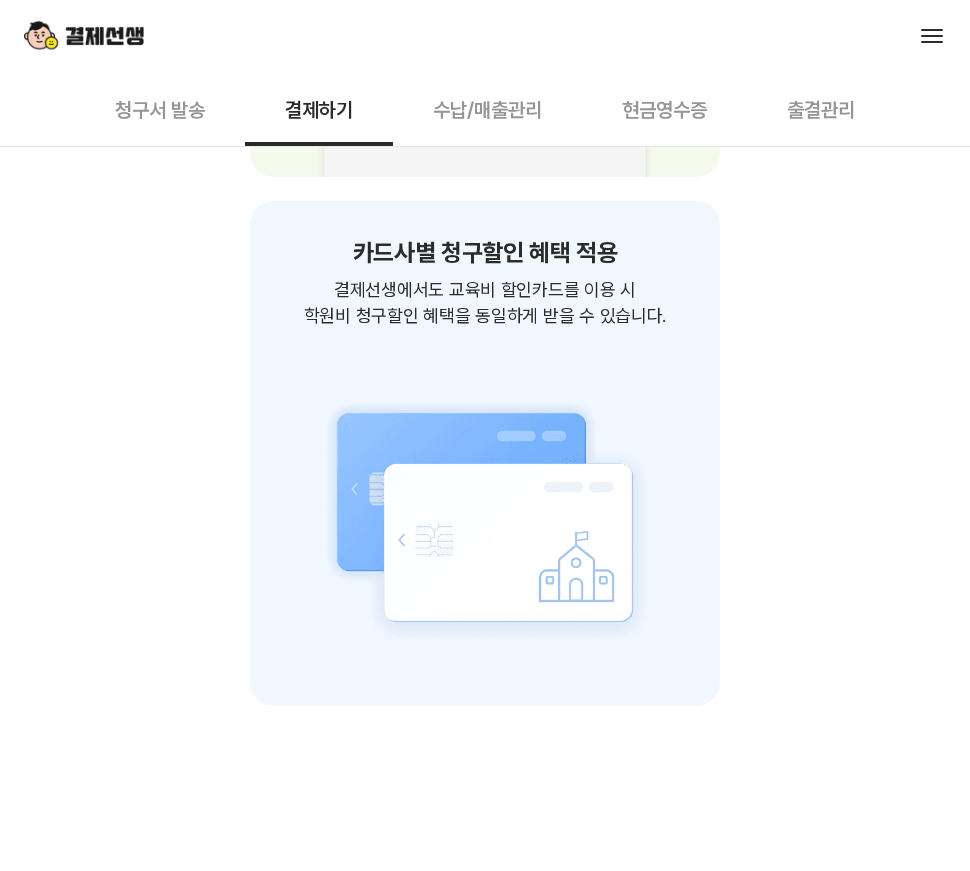 scroll, scrollTop: 4463, scrollLeft: 0, axis: vertical 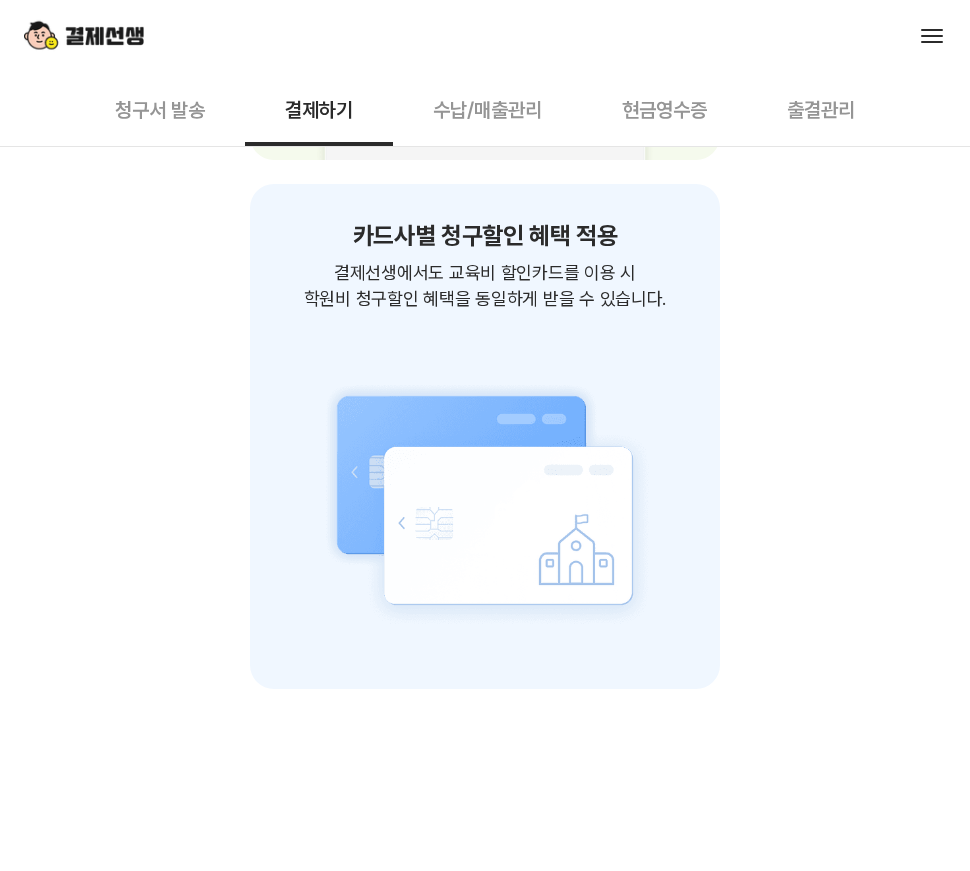 click on "결제선생에서도 교육비 할인카드를 이용 시    학원비 청구할인 혜택을 동일하게 받을 수 있습니다." at bounding box center [485, 286] 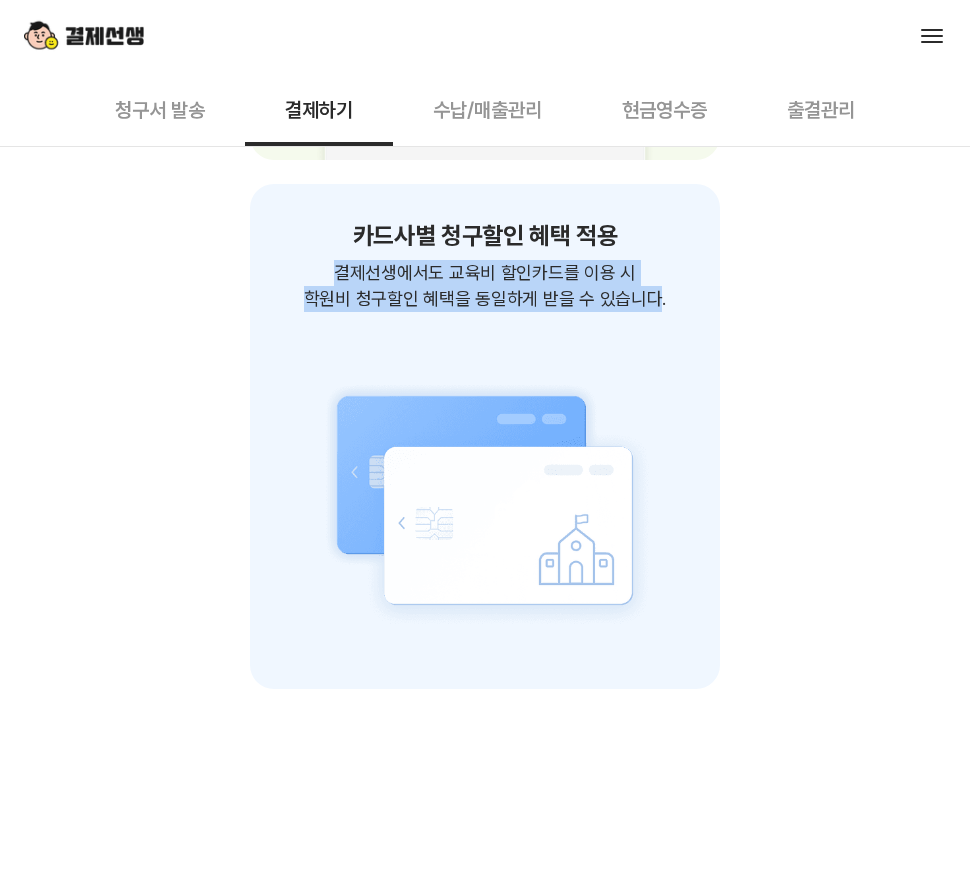 drag, startPoint x: 482, startPoint y: 459, endPoint x: 638, endPoint y: 510, distance: 164.12495 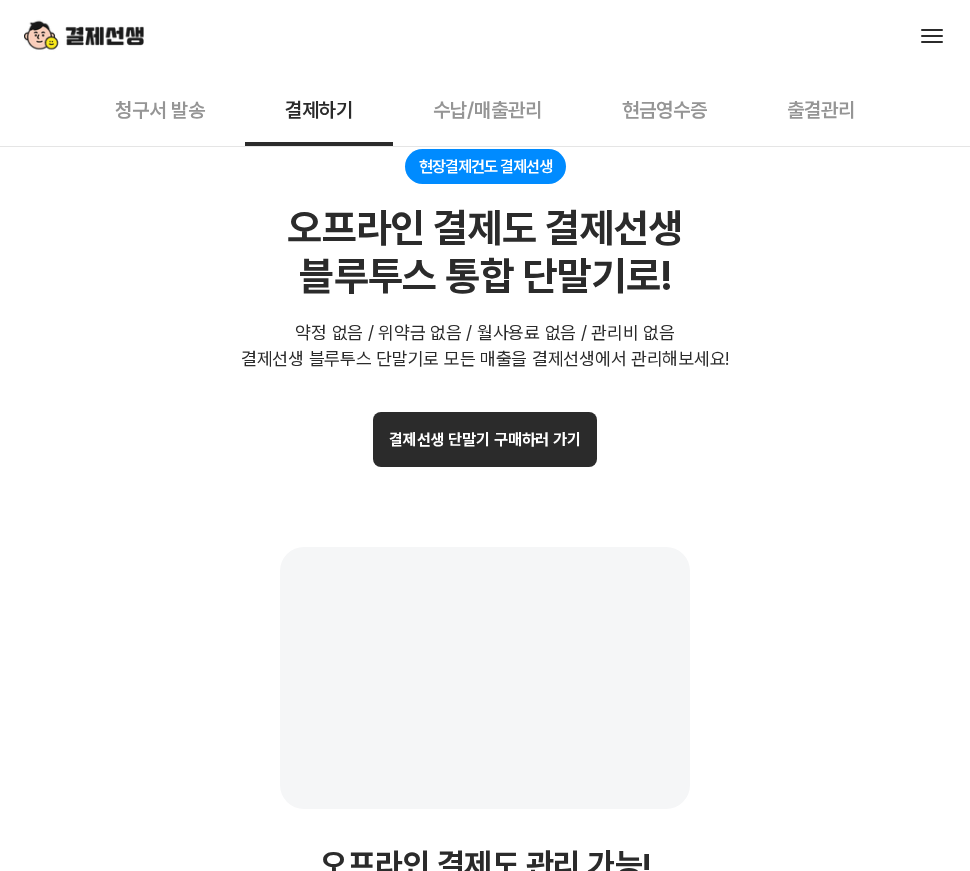 scroll, scrollTop: 5216, scrollLeft: 0, axis: vertical 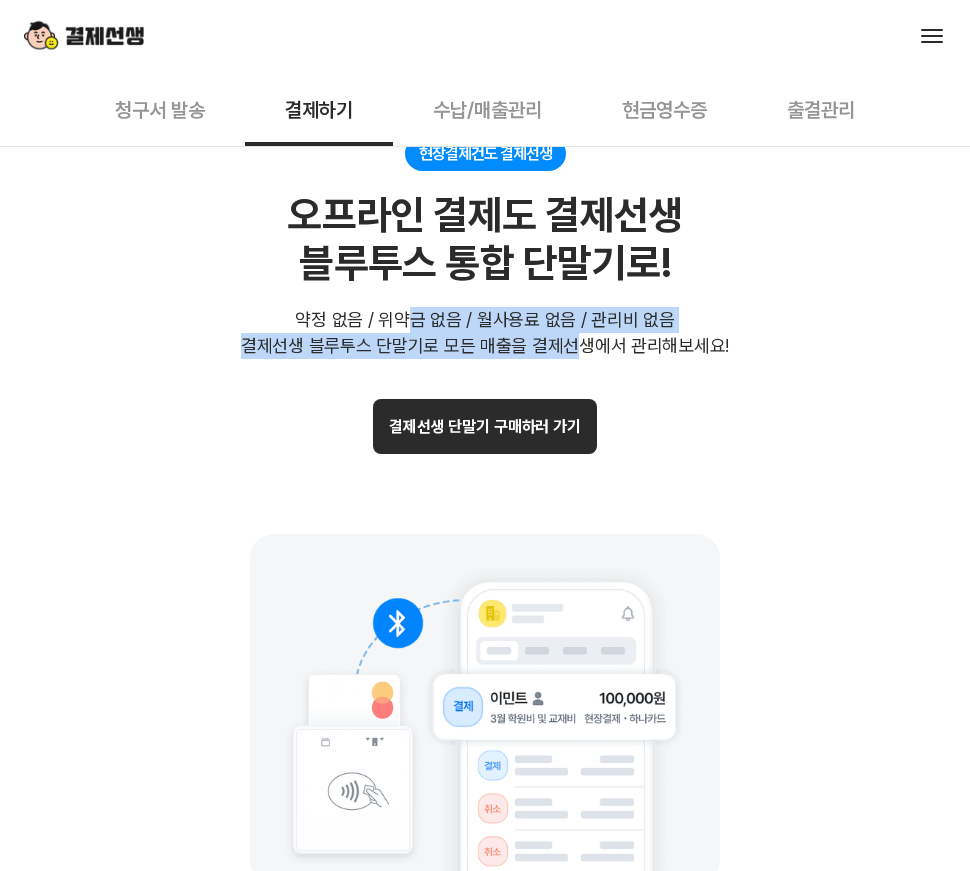 drag, startPoint x: 419, startPoint y: 515, endPoint x: 575, endPoint y: 557, distance: 161.55495 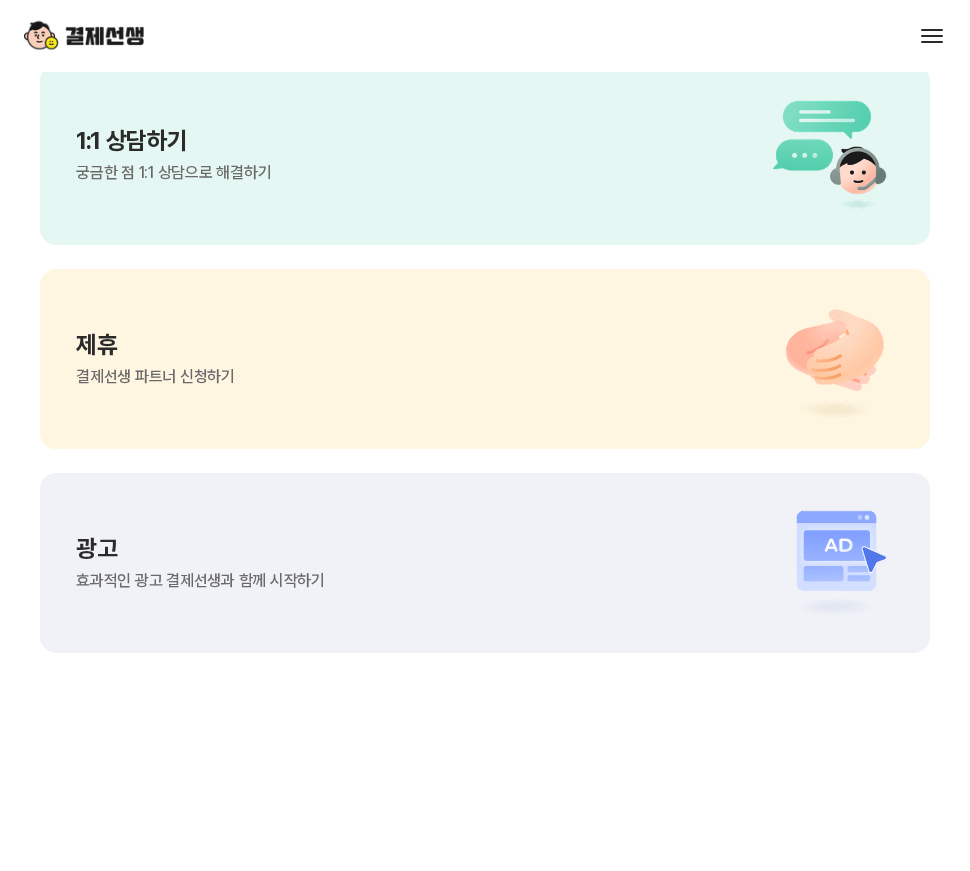 scroll, scrollTop: 7217, scrollLeft: 0, axis: vertical 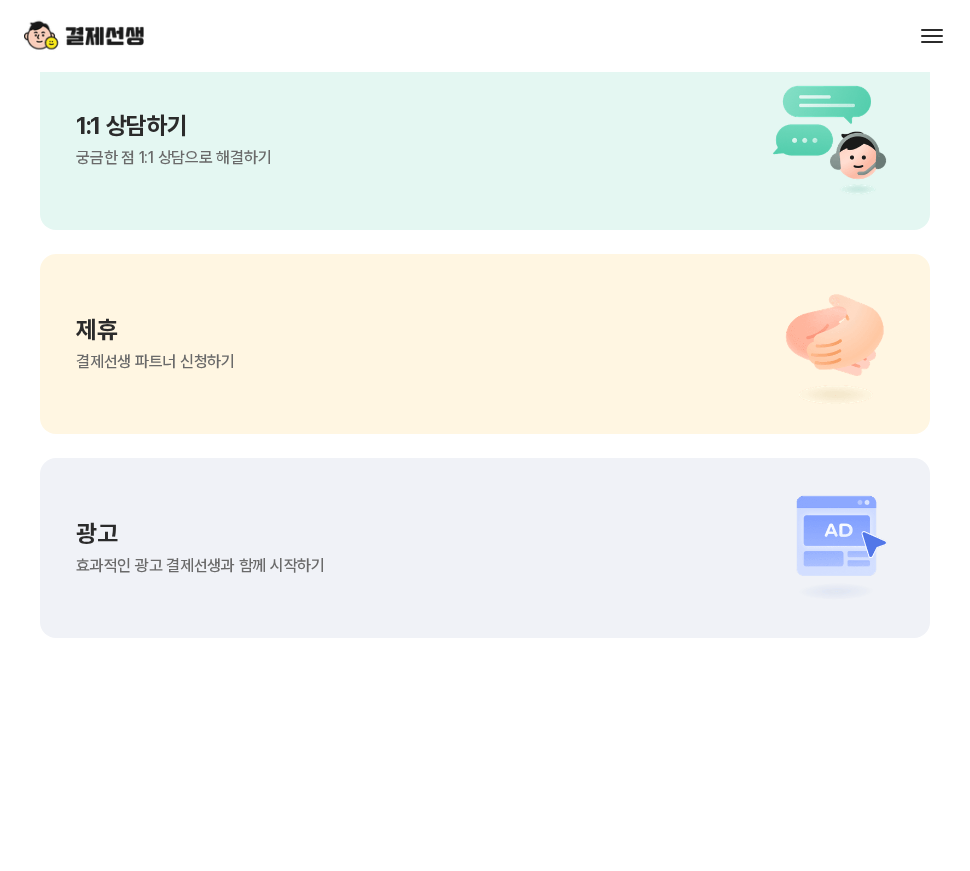 click on "고객 센터 자주 묻는 질문 바로가기" at bounding box center [485, -64] 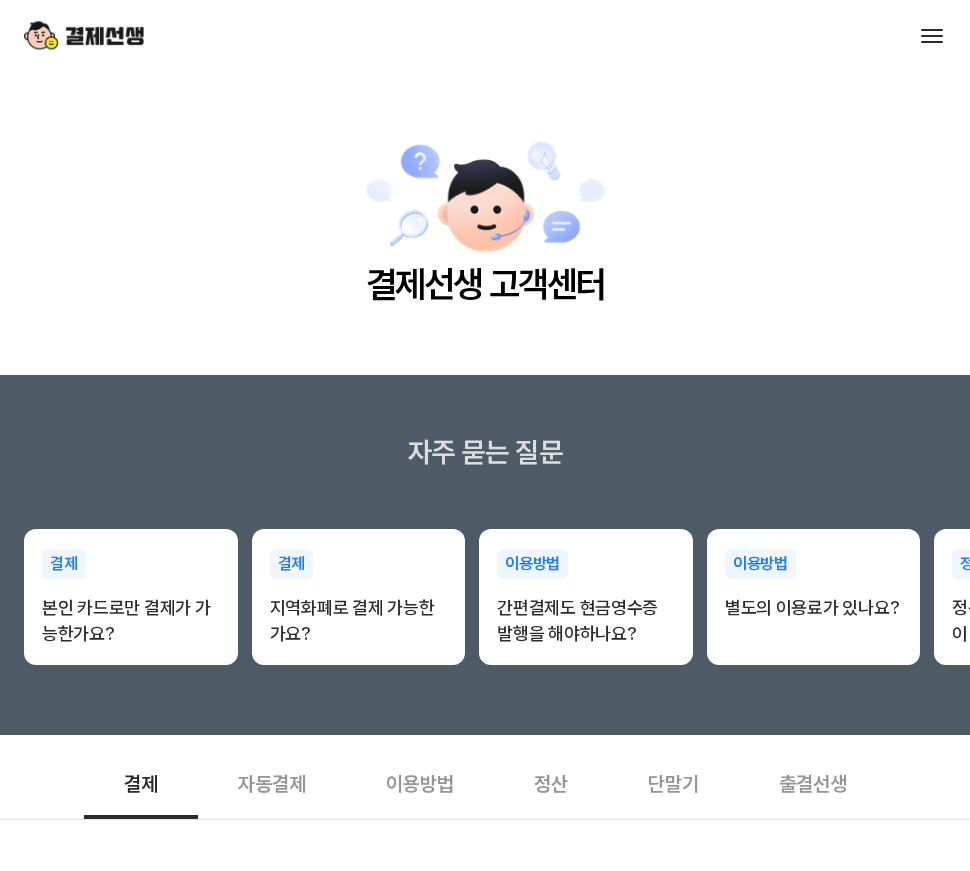scroll, scrollTop: 82, scrollLeft: 0, axis: vertical 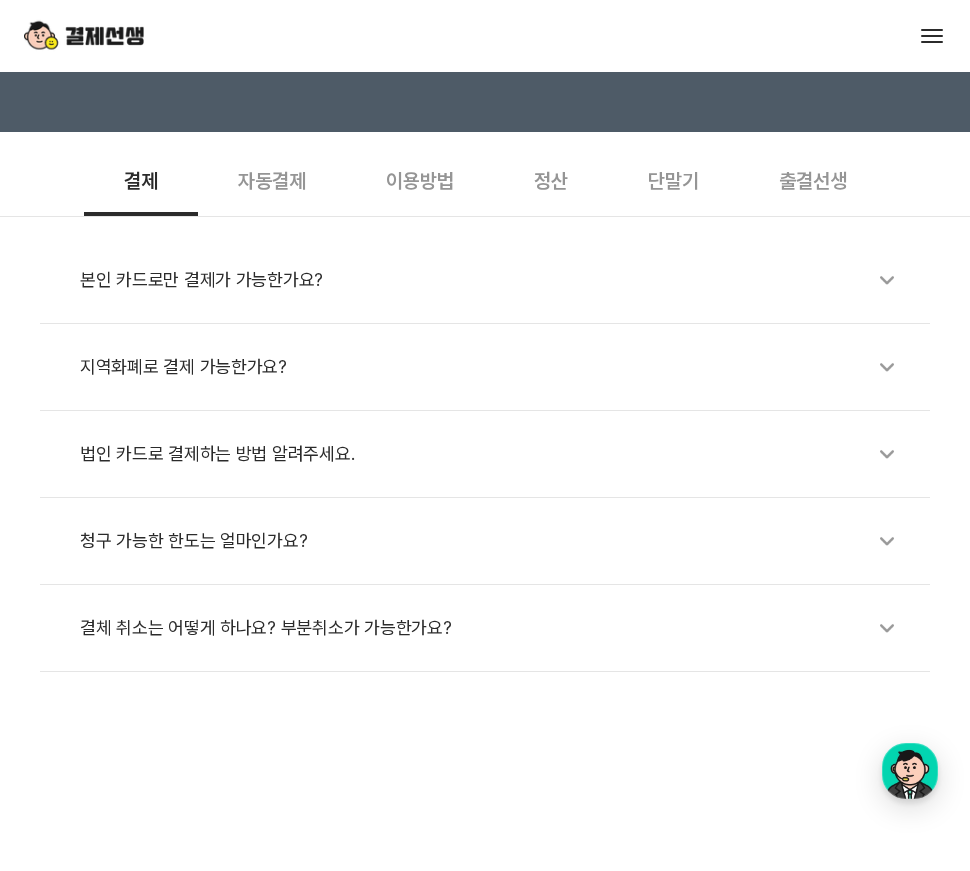 click on "자동결제" at bounding box center (272, 179) 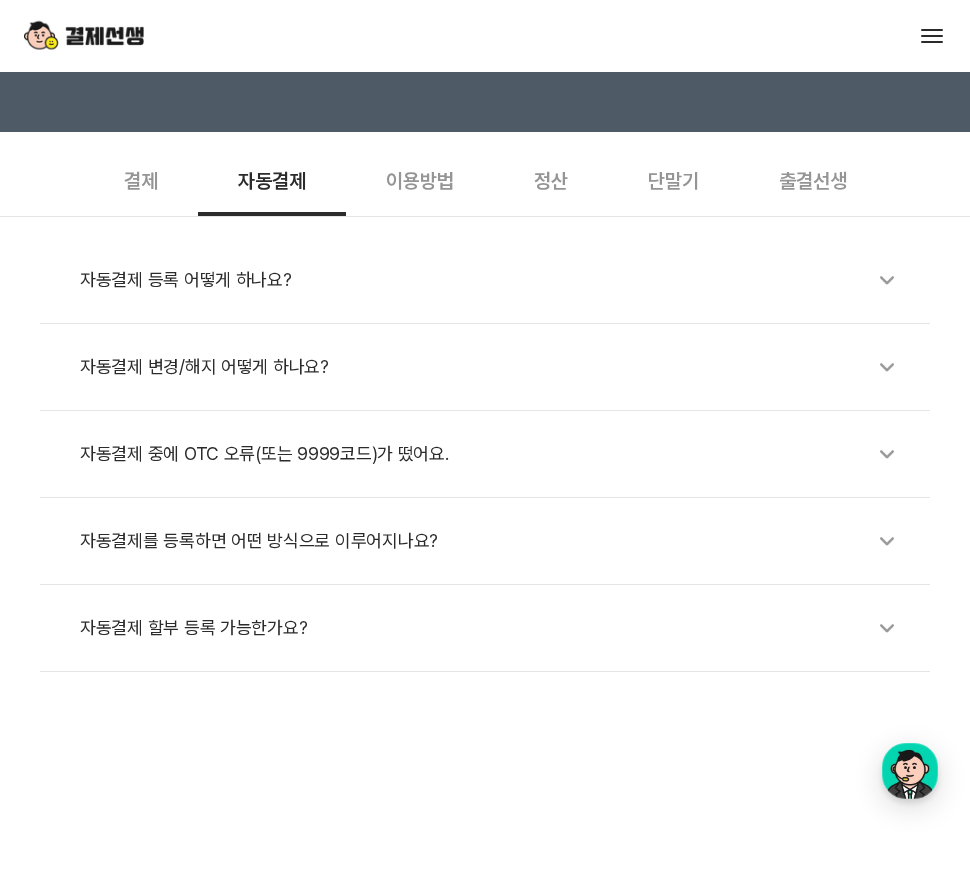 click on "자동결제 등록 어떻게 하나요?" at bounding box center [495, 280] 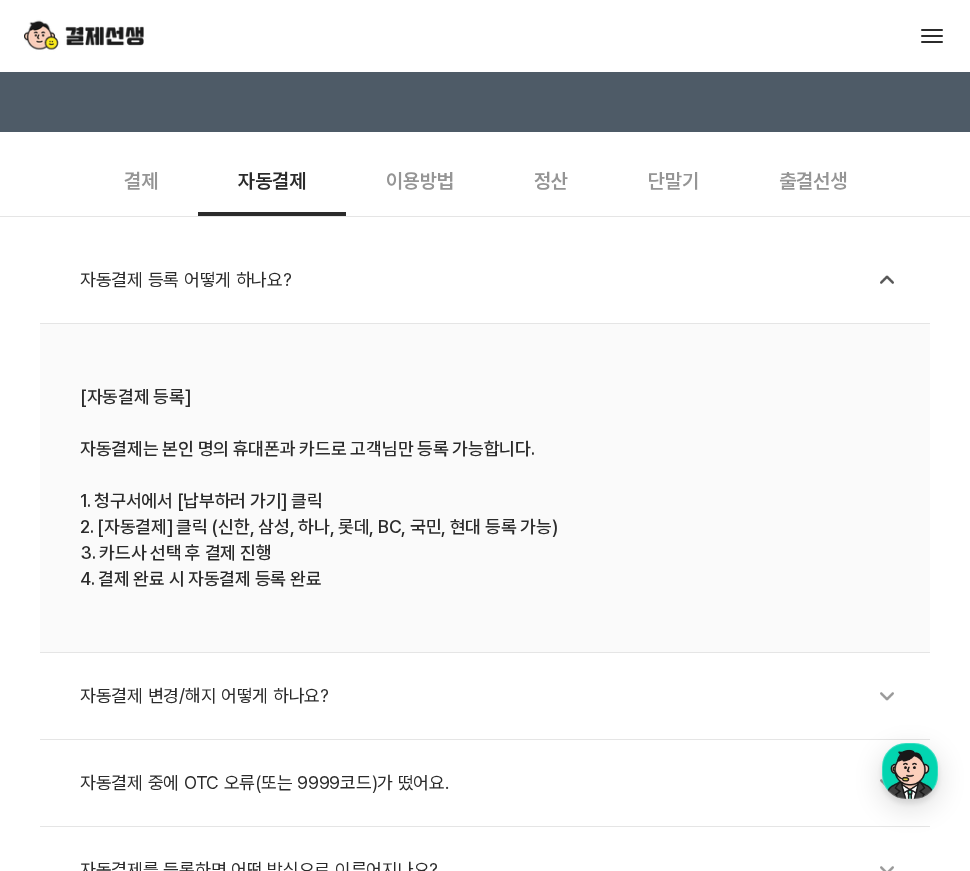 click on "자동결제 변경/해지 어떻게 하나요?" at bounding box center (495, 696) 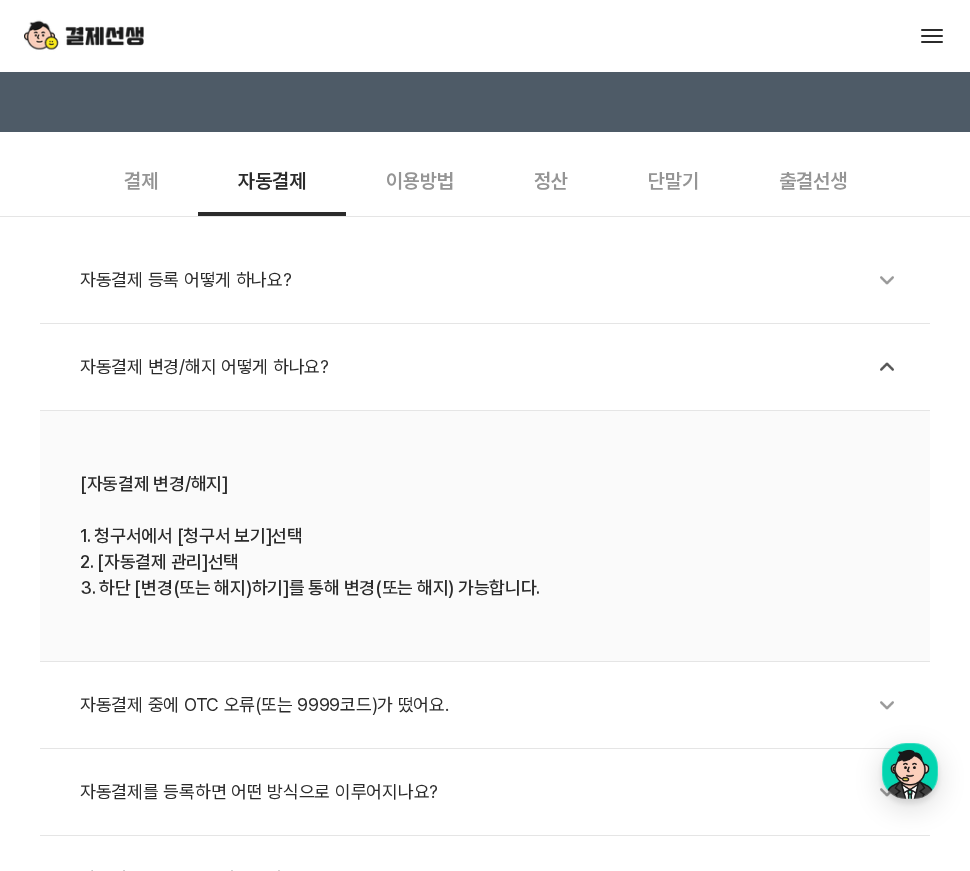 click on "결제" at bounding box center [141, 179] 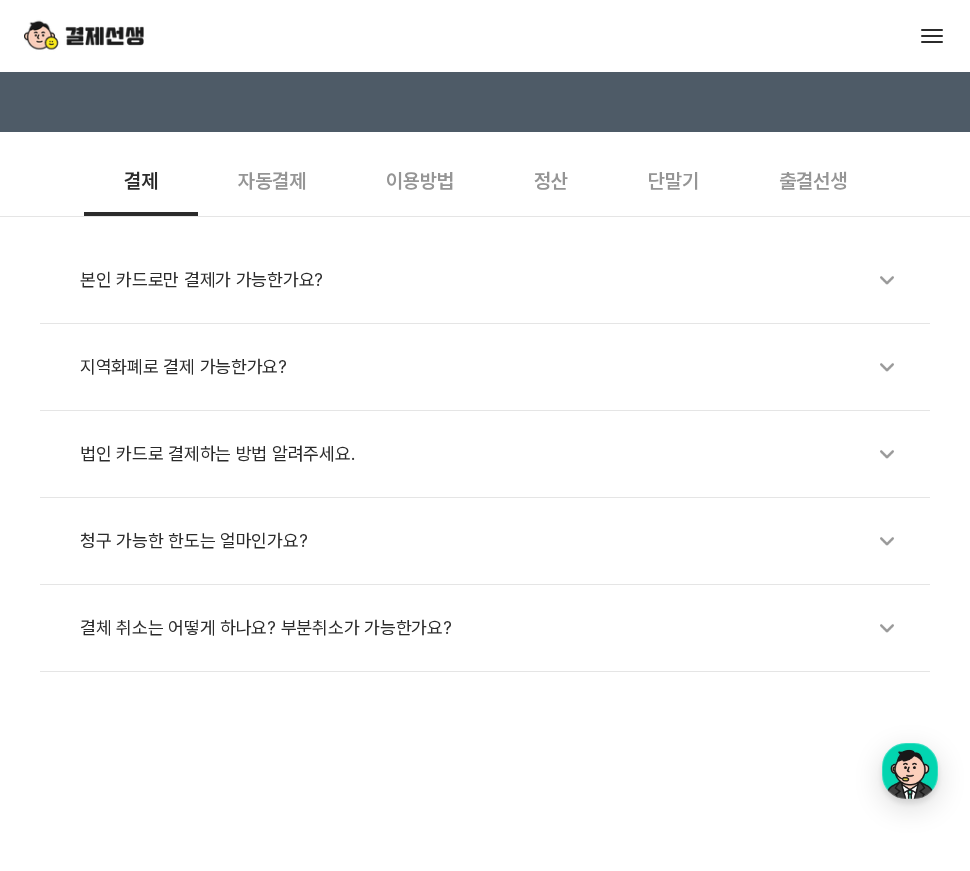 click on "자동결제" at bounding box center [272, 179] 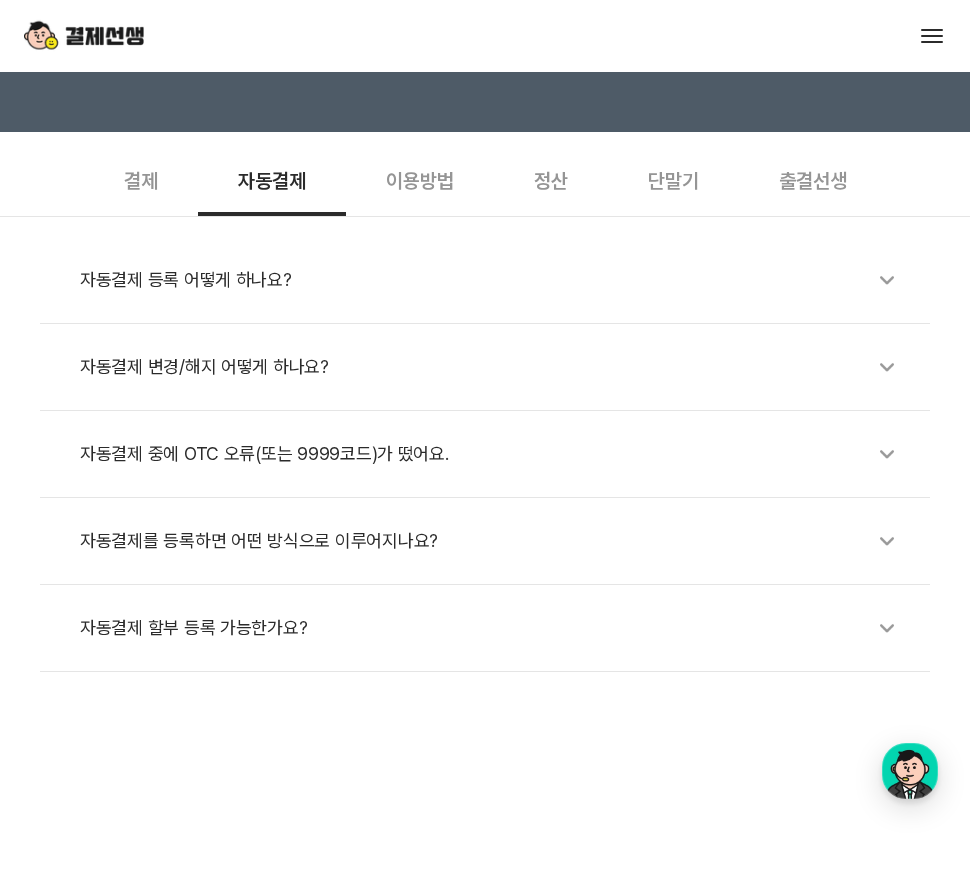 click on "자동결제를 등록하면 어떤 방식으로 이루어지나요?" at bounding box center (495, 541) 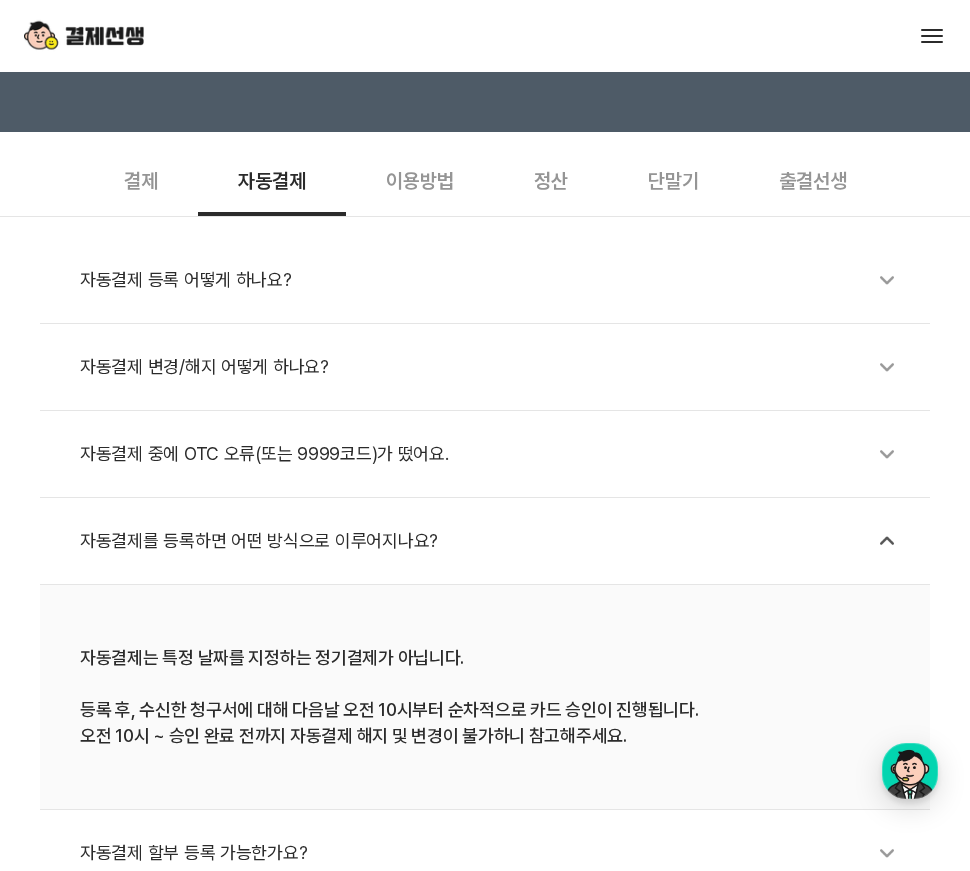 click on "자동결제를 등록하면 어떤 방식으로 이루어지나요?" at bounding box center (495, 541) 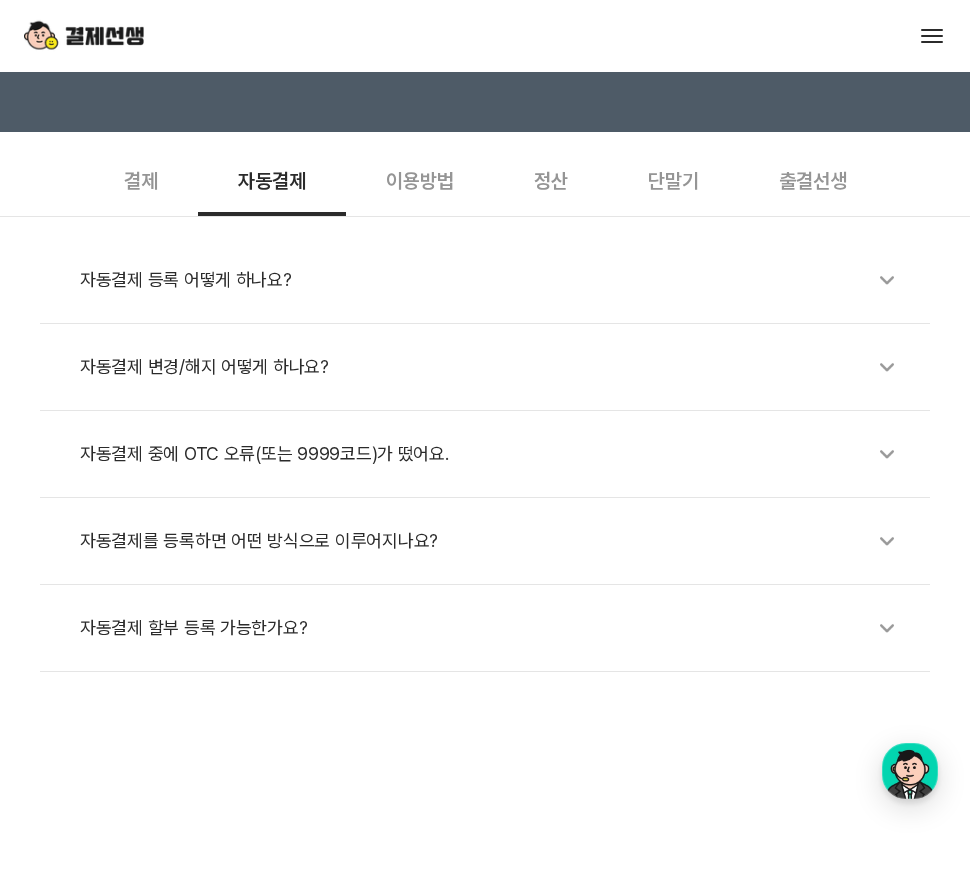 click on "출결선생" at bounding box center [813, 179] 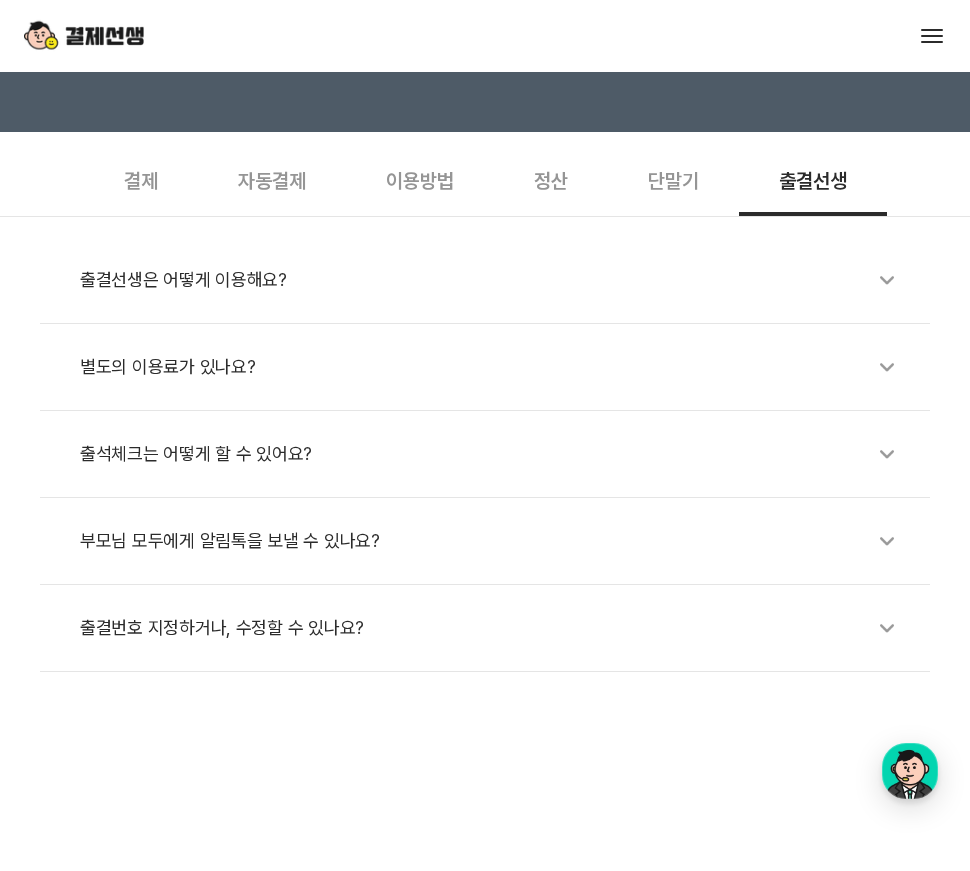 click on "출결선생은 어떻게 이용해요?" at bounding box center (495, 280) 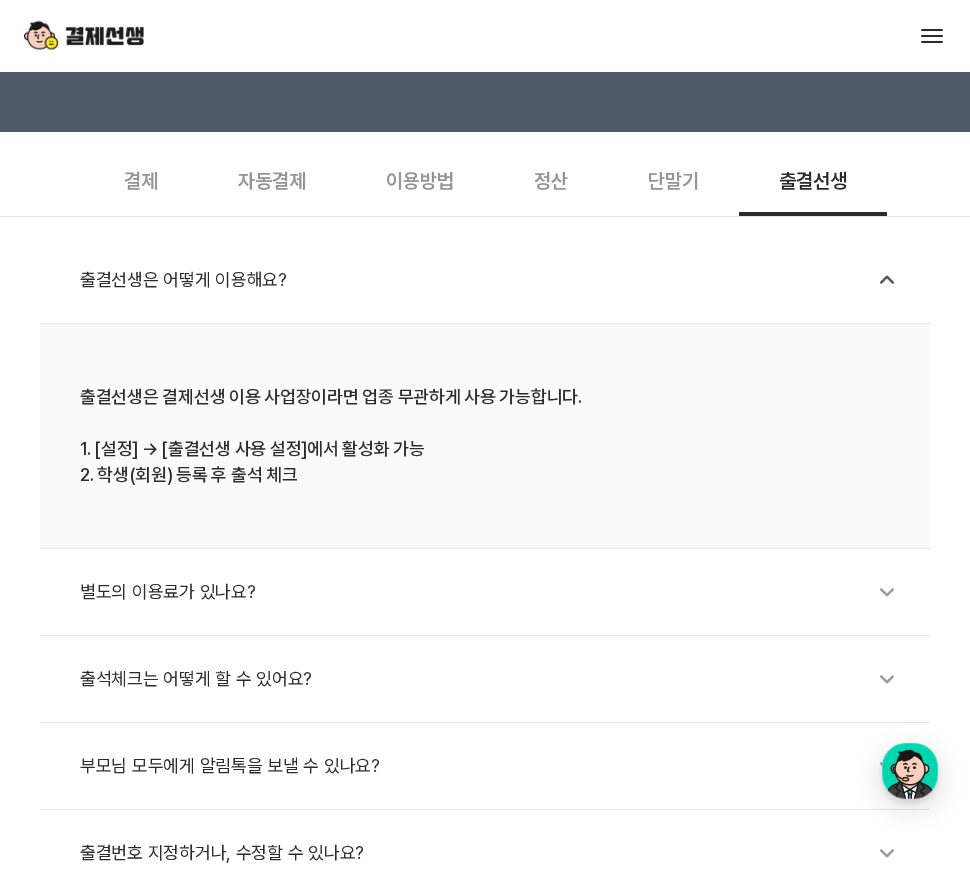 click on "출결선생은 어떻게 이용해요?" at bounding box center [495, 280] 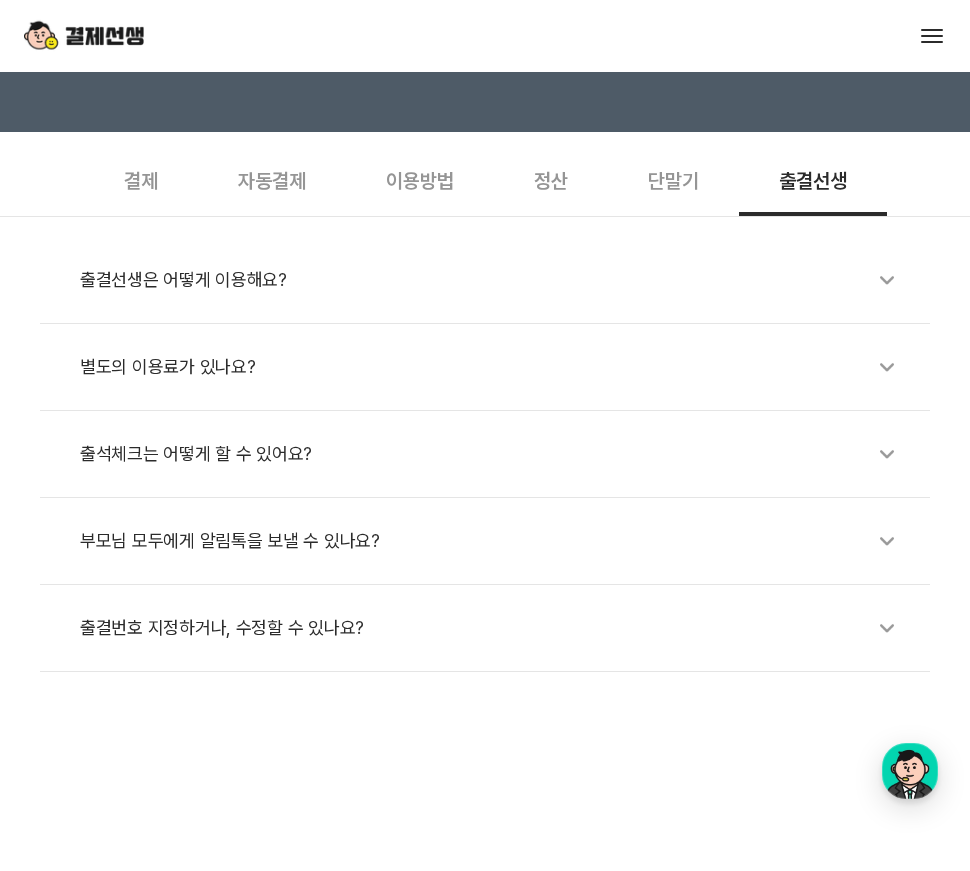 click on "별도의 이용료가 있나요?" at bounding box center [495, 367] 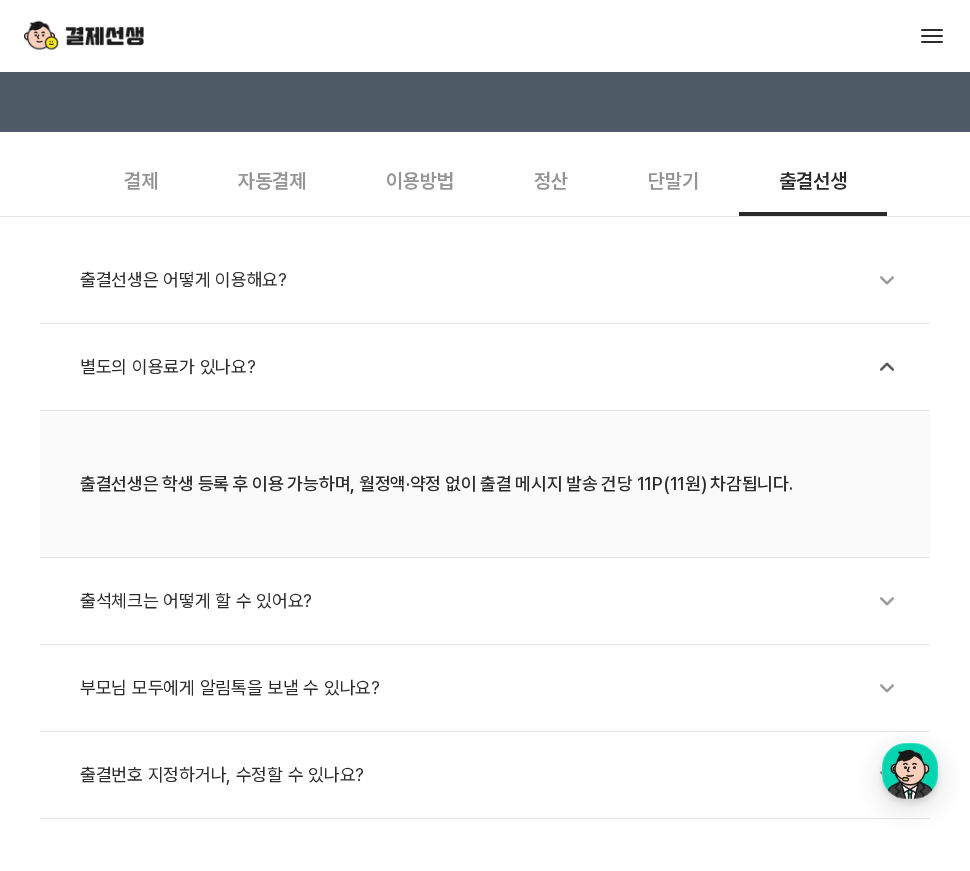 click on "출석체크는 어떻게 할 수 있어요?" at bounding box center [495, 601] 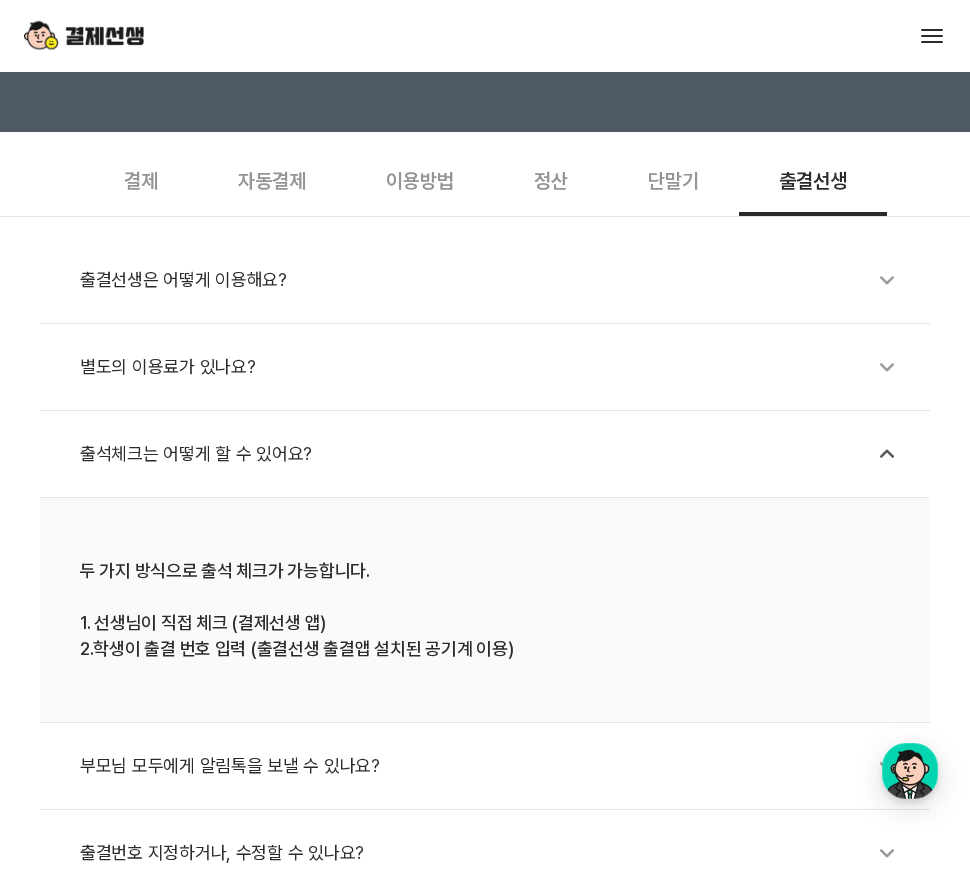 click on "두 가지 방식으로 출석 체크가 가능합니다. 1. 선생님이 직접 체크 (결제선생 앱) 2.학생이 출결 번호 입력 (출결선생 출결앱 설치된 공기계 이용)" at bounding box center [485, 610] 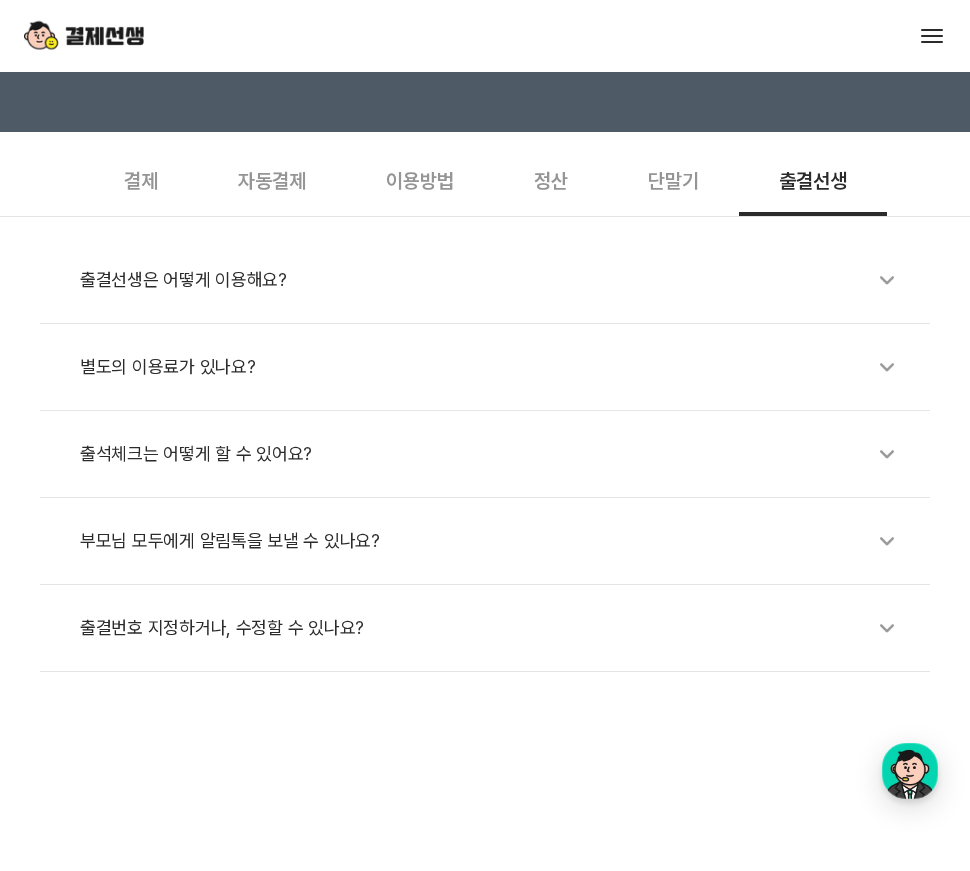 click on "결제" at bounding box center [141, 179] 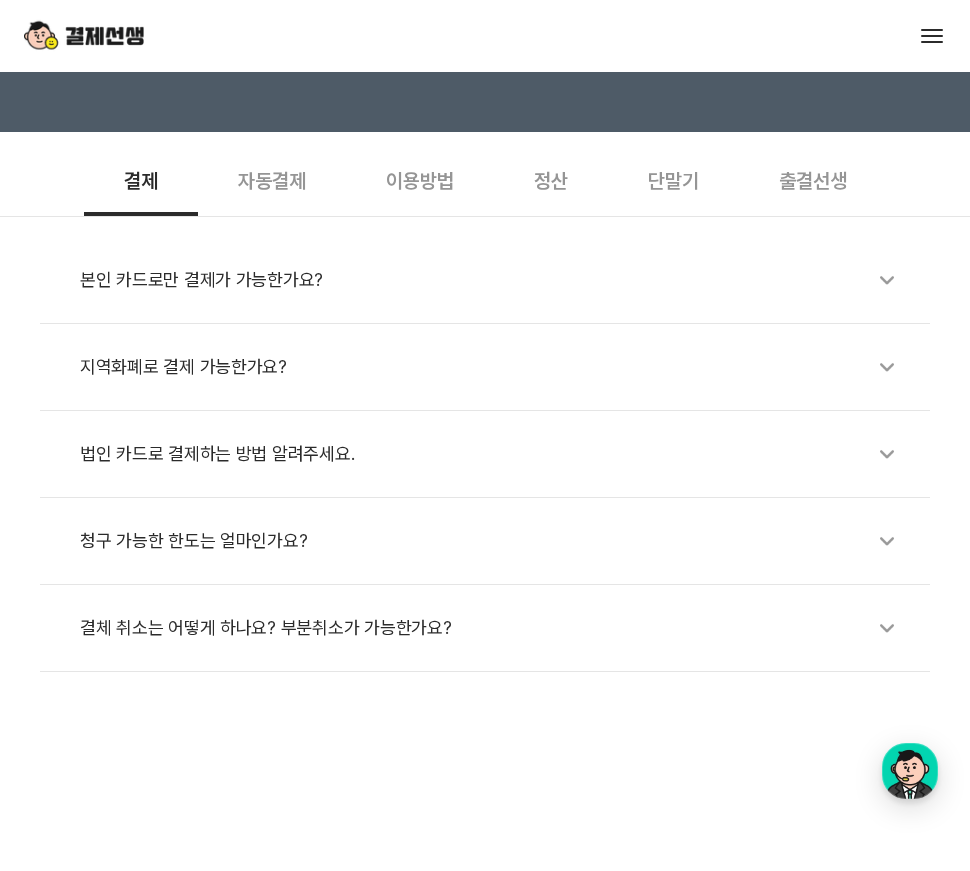 click on "서비스 소개 스토리 고객센터 매니저사이트 로그인 시작하기" at bounding box center (485, 36) 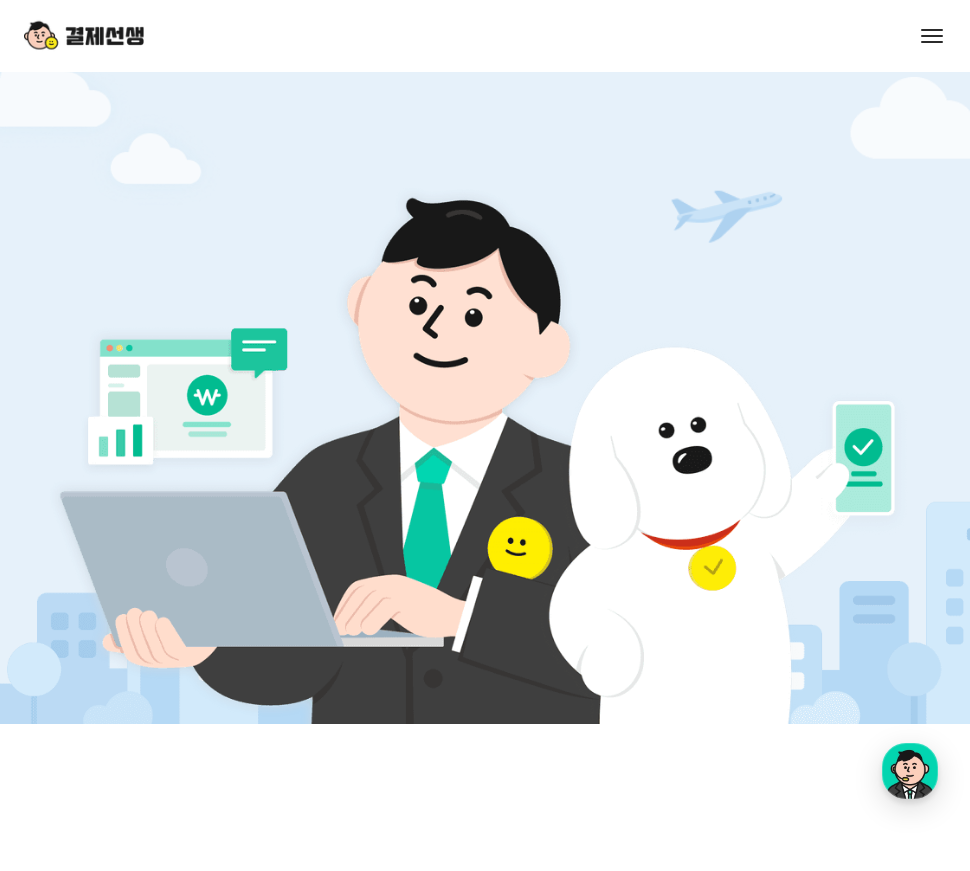 scroll, scrollTop: 0, scrollLeft: 0, axis: both 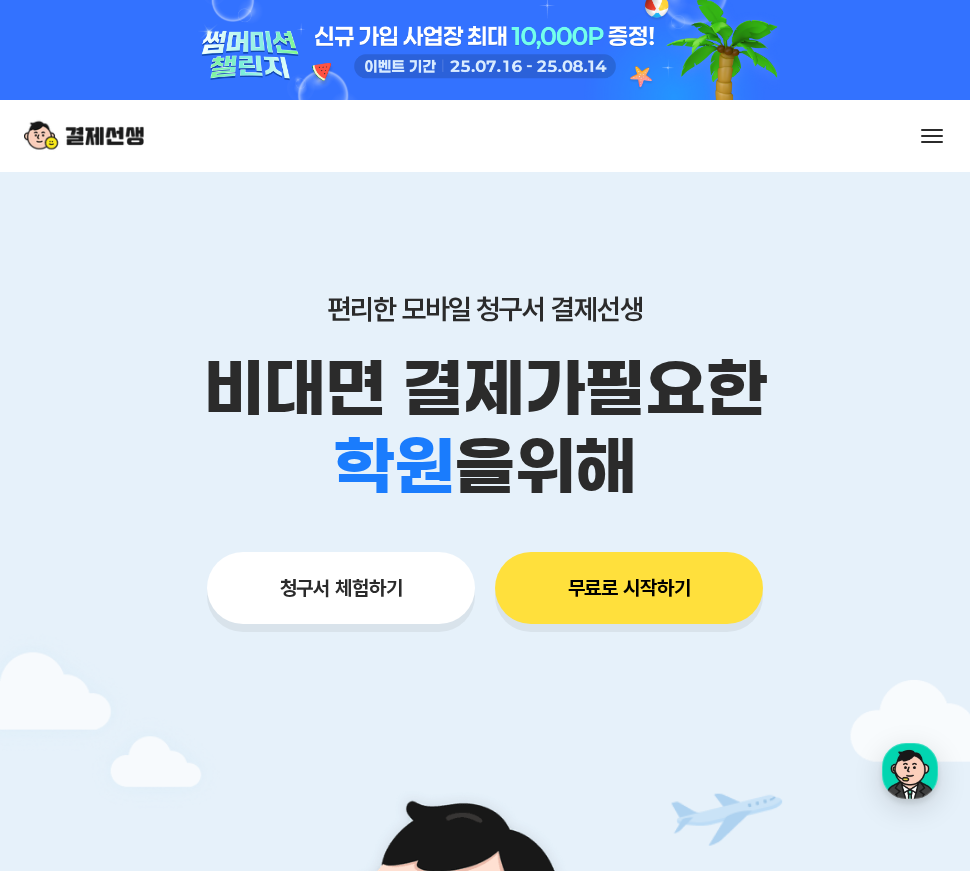 click at bounding box center (932, 136) 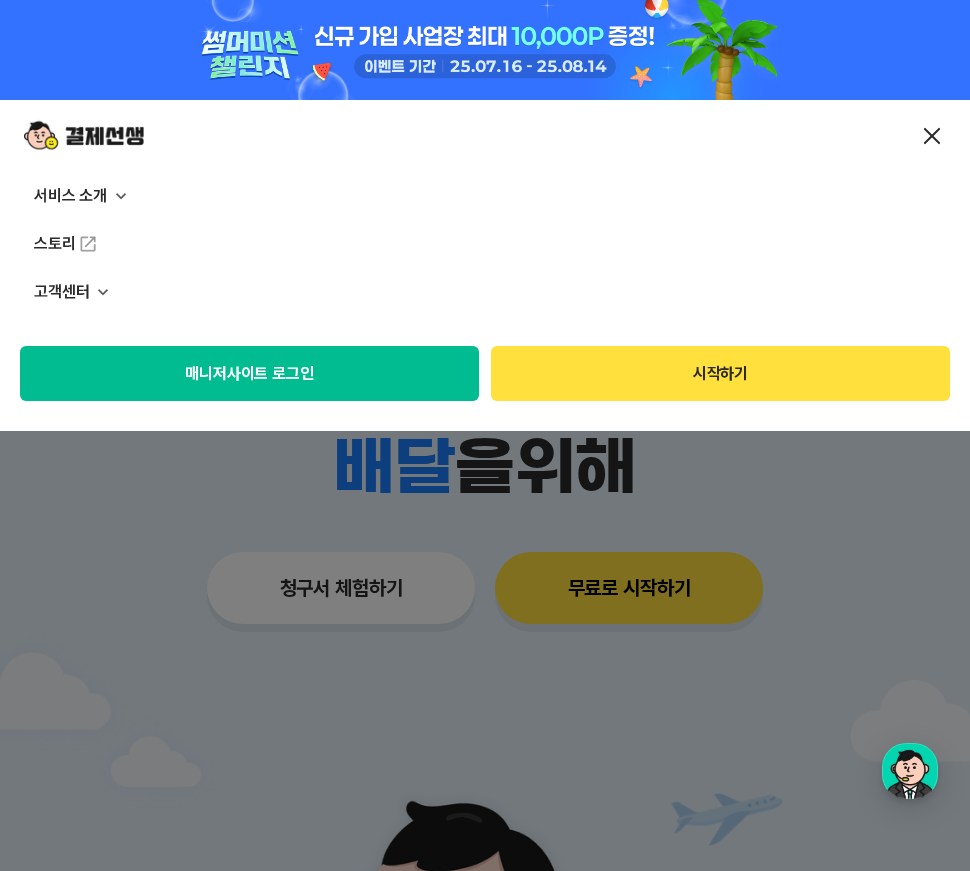 click on "고객센터" at bounding box center [485, 292] 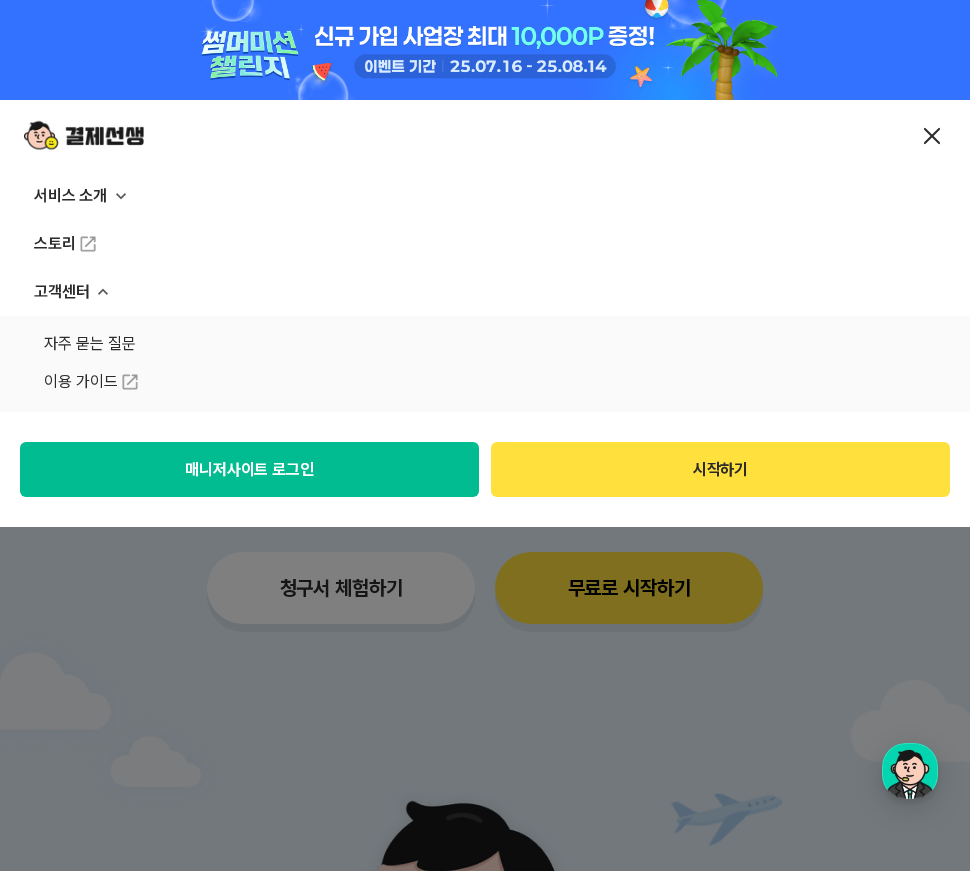 click on "고객센터" at bounding box center [485, 292] 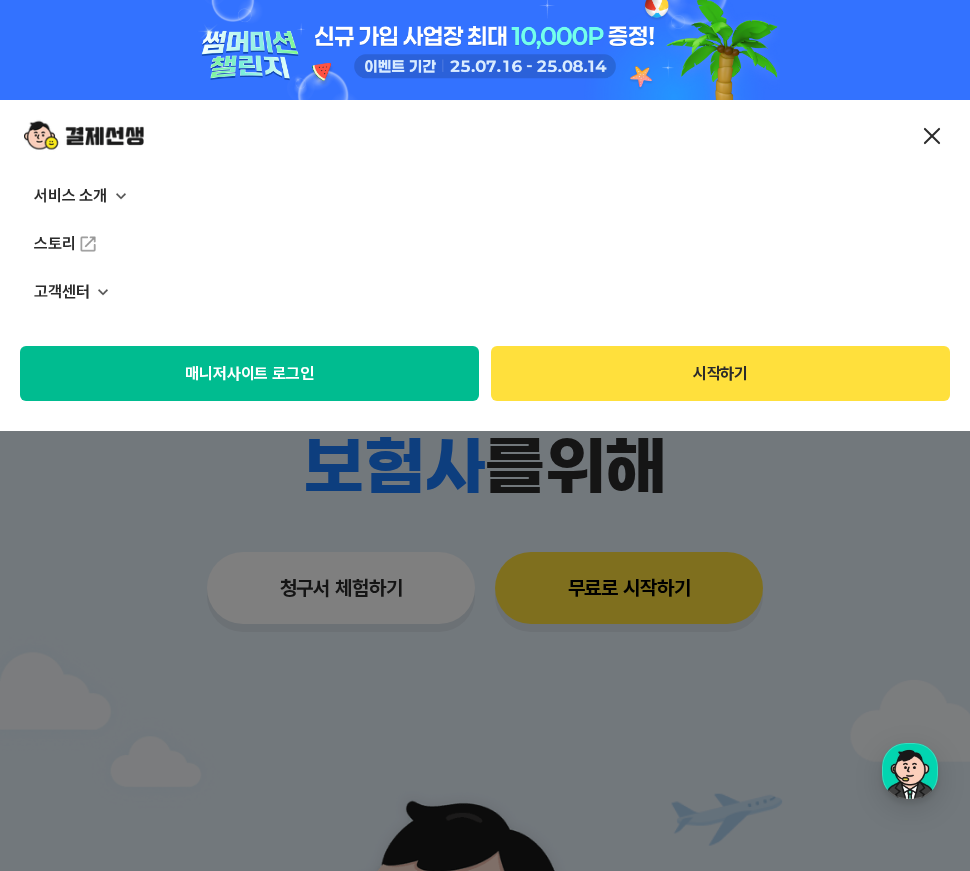 click on "서비스 소개" at bounding box center [485, 196] 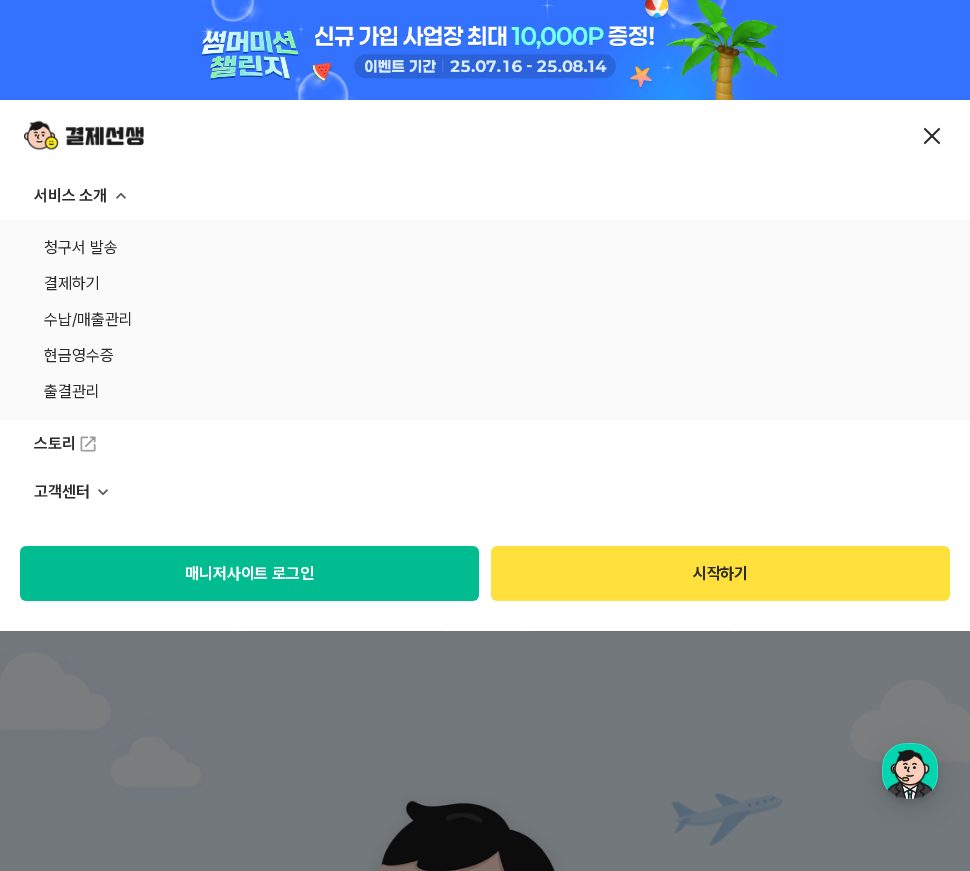 click on "서비스 소개" at bounding box center [485, 196] 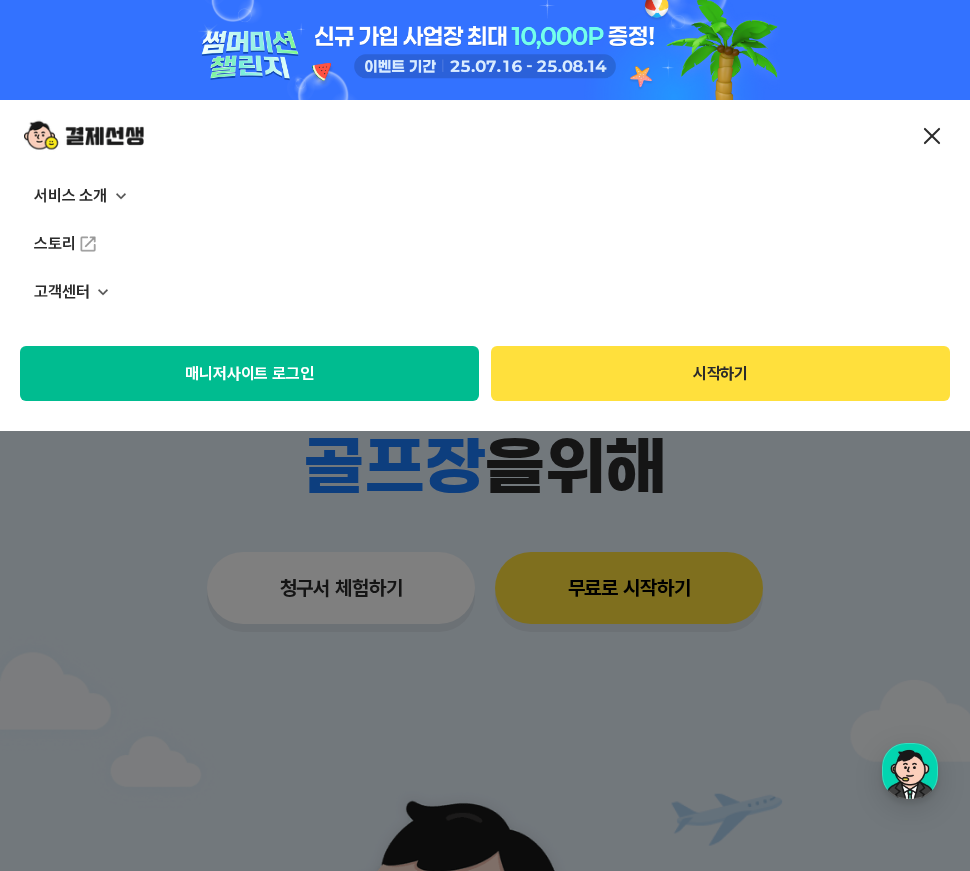 click at bounding box center [84, 136] 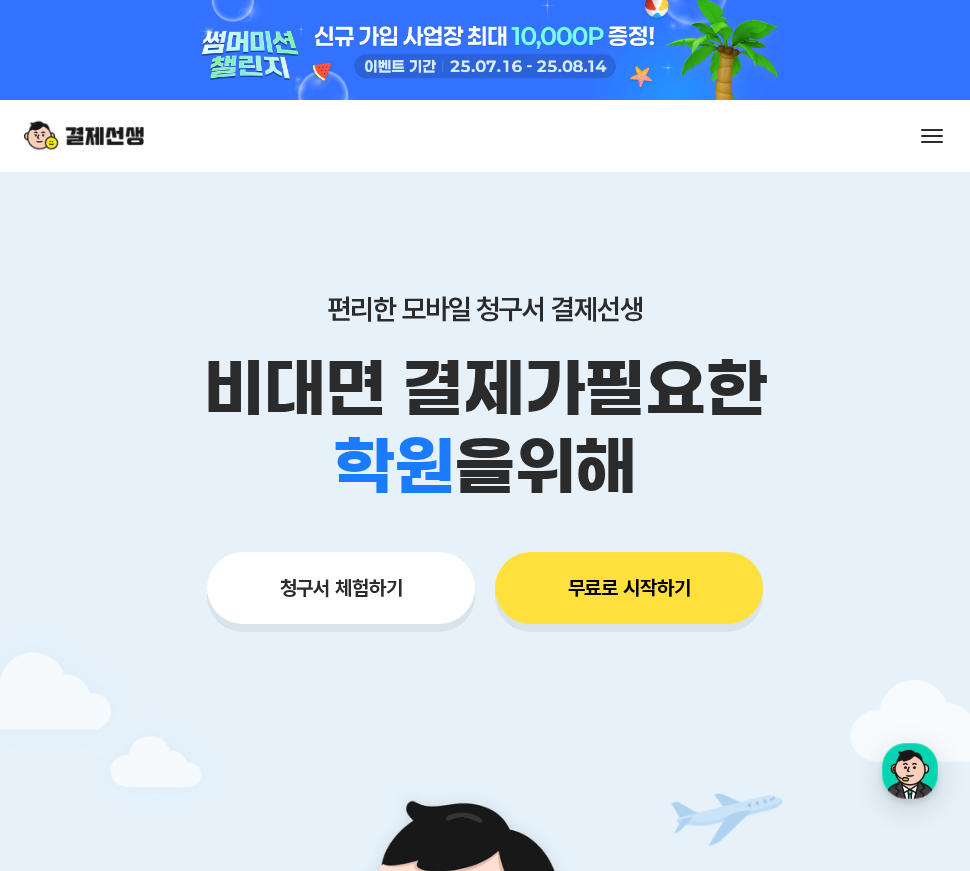 click at bounding box center (84, 136) 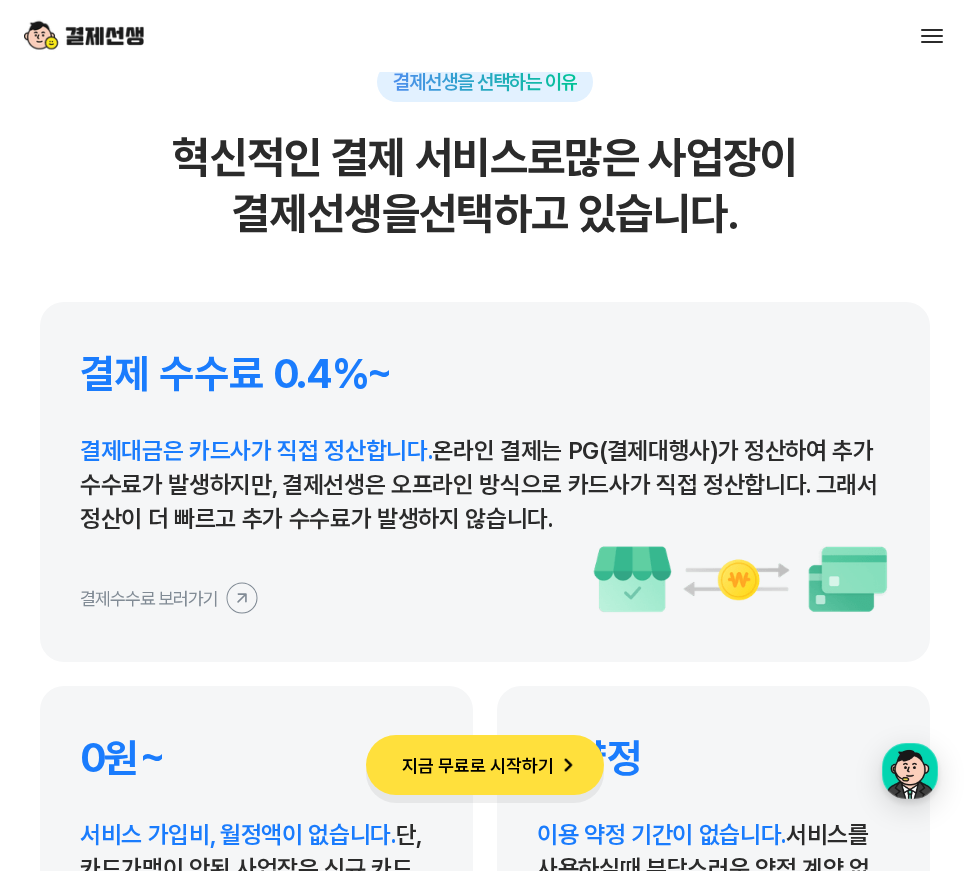 scroll, scrollTop: 9905, scrollLeft: 0, axis: vertical 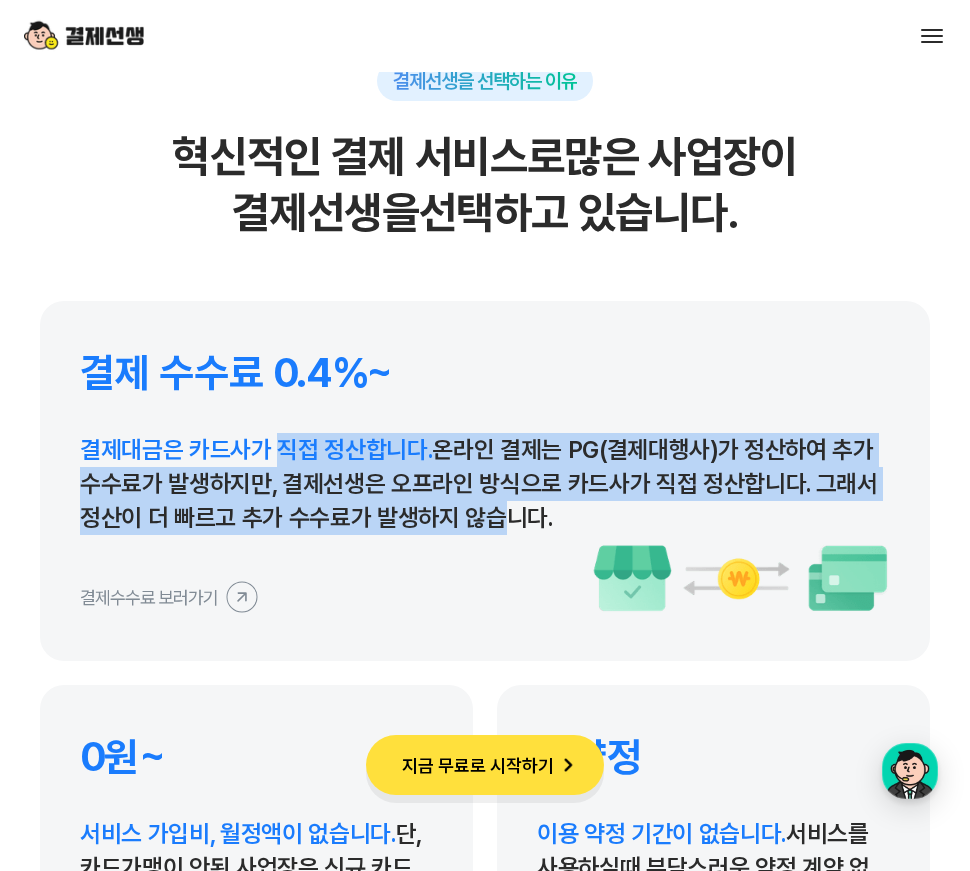 drag, startPoint x: 273, startPoint y: 442, endPoint x: 487, endPoint y: 503, distance: 222.52415 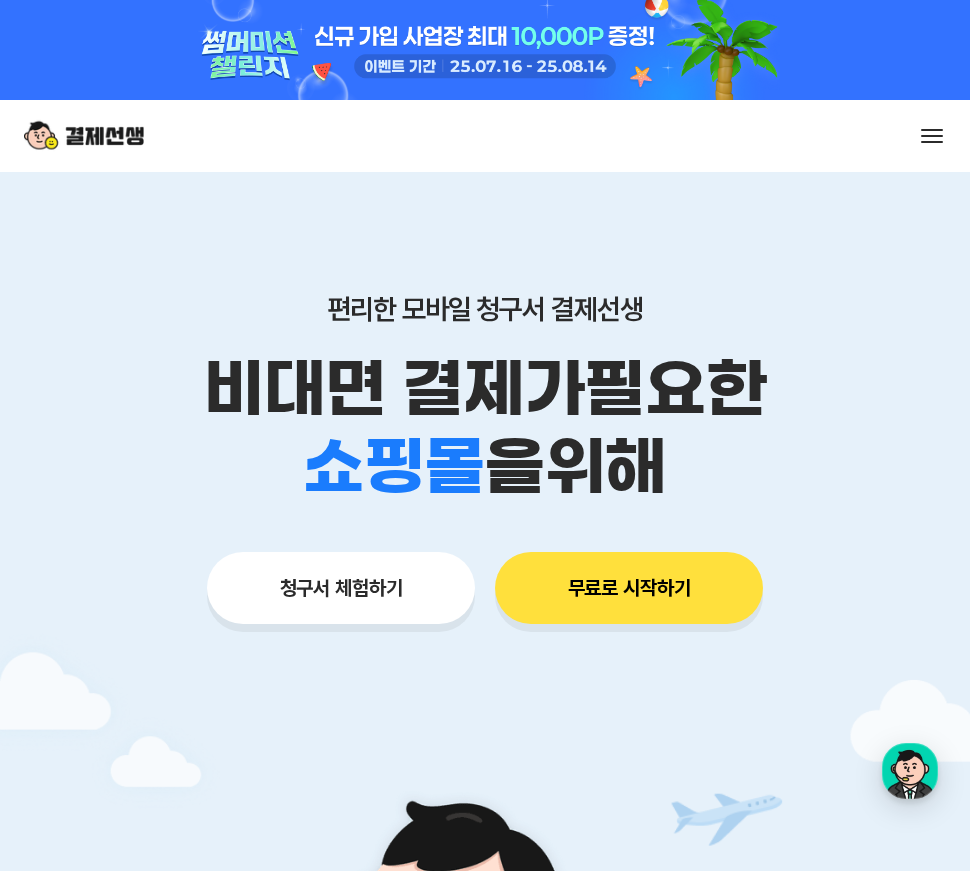 scroll, scrollTop: 0, scrollLeft: 0, axis: both 